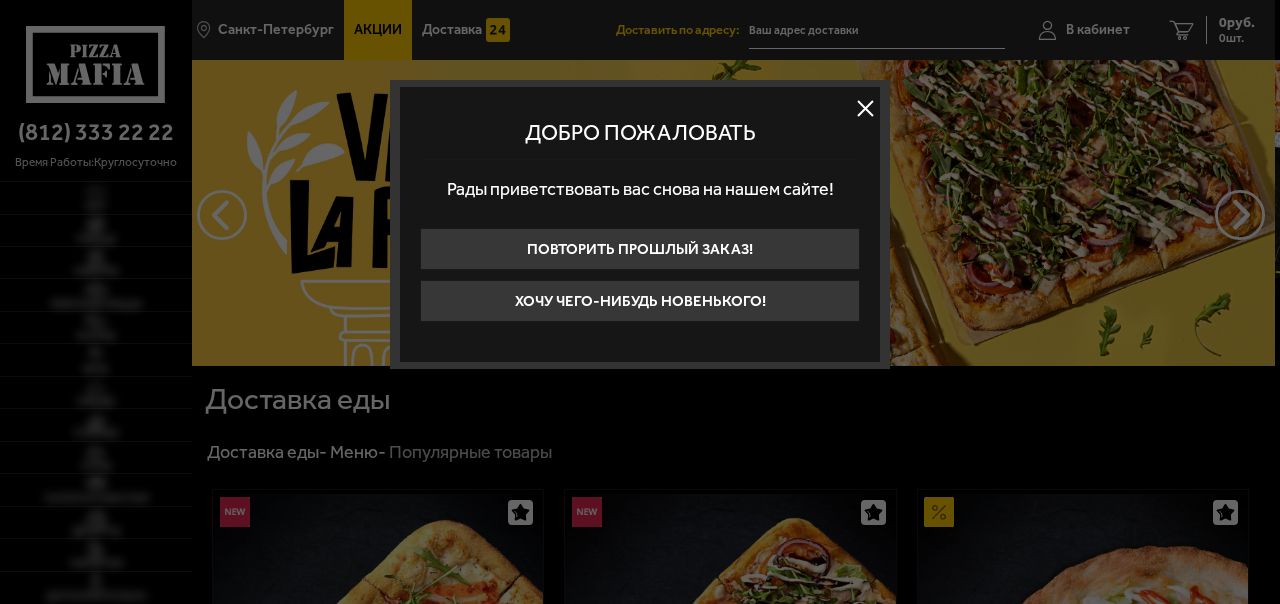 scroll, scrollTop: 0, scrollLeft: 0, axis: both 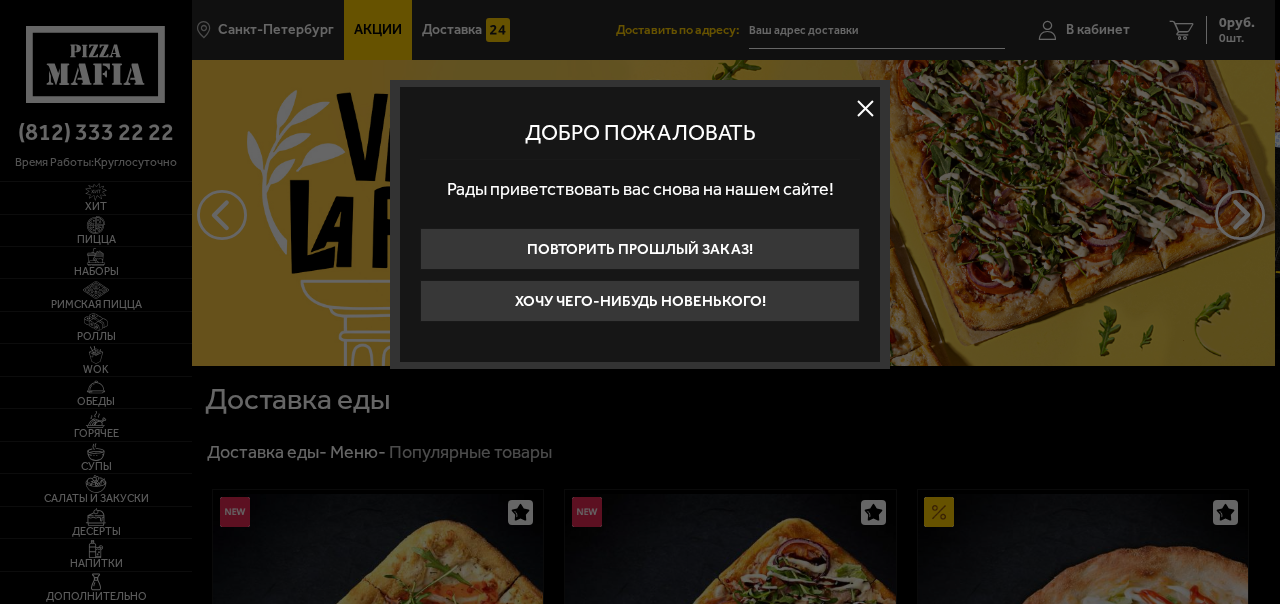 type on "[STREET], [BUILDING_NUMBER]" 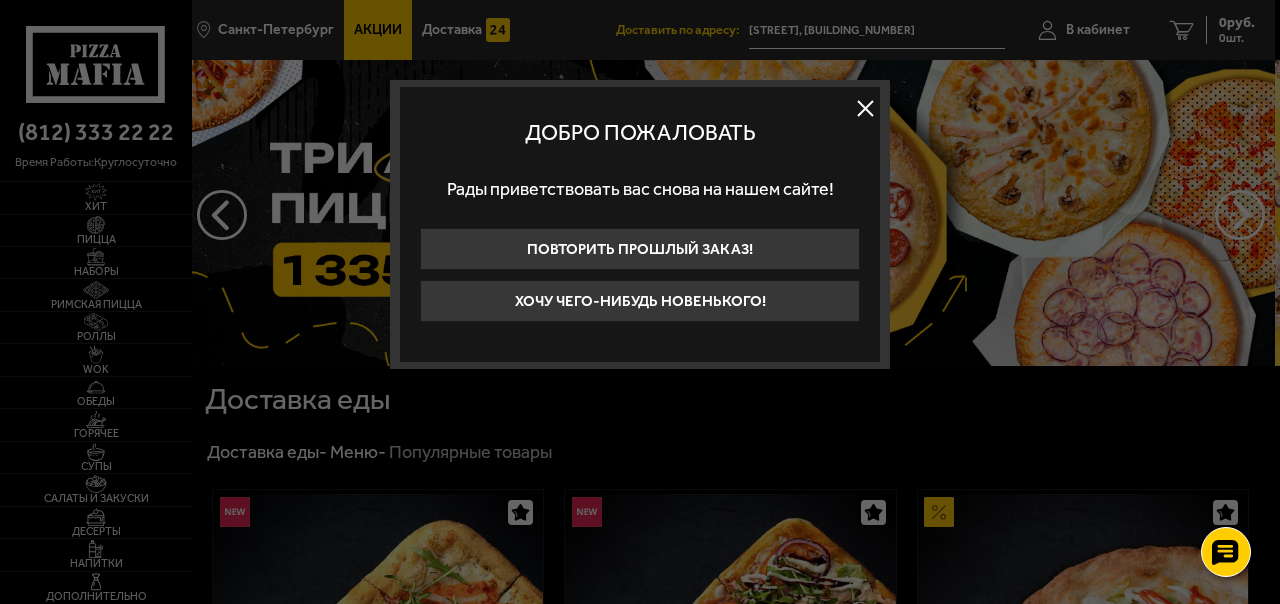 click at bounding box center (865, 108) 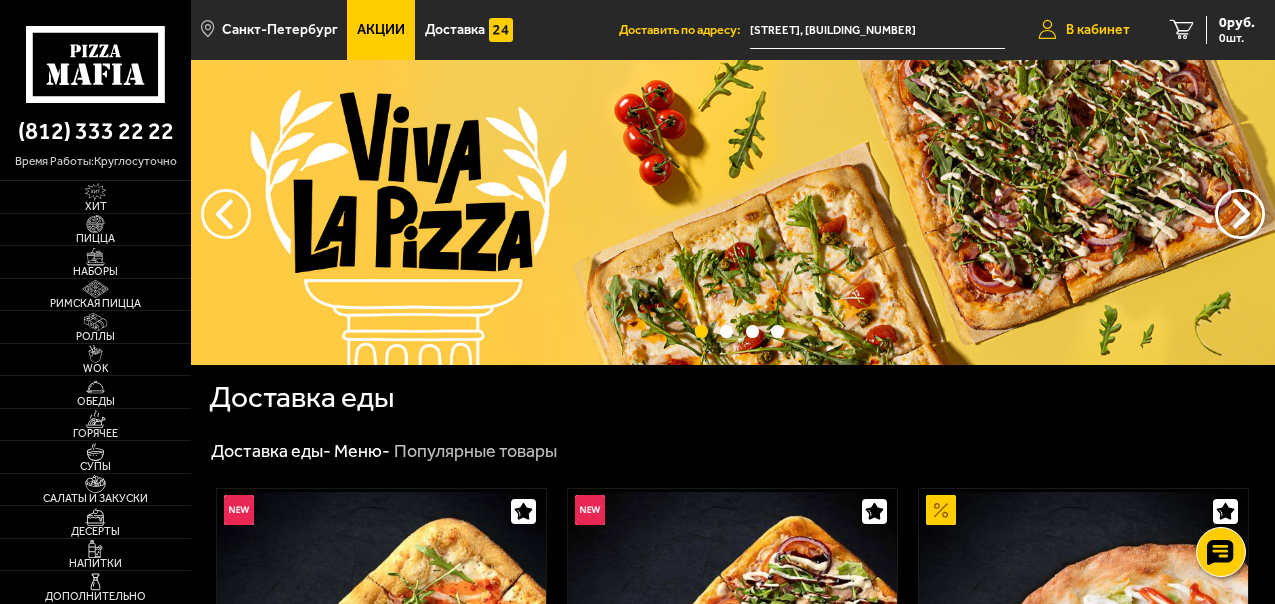click on "В кабинет" at bounding box center [1098, 30] 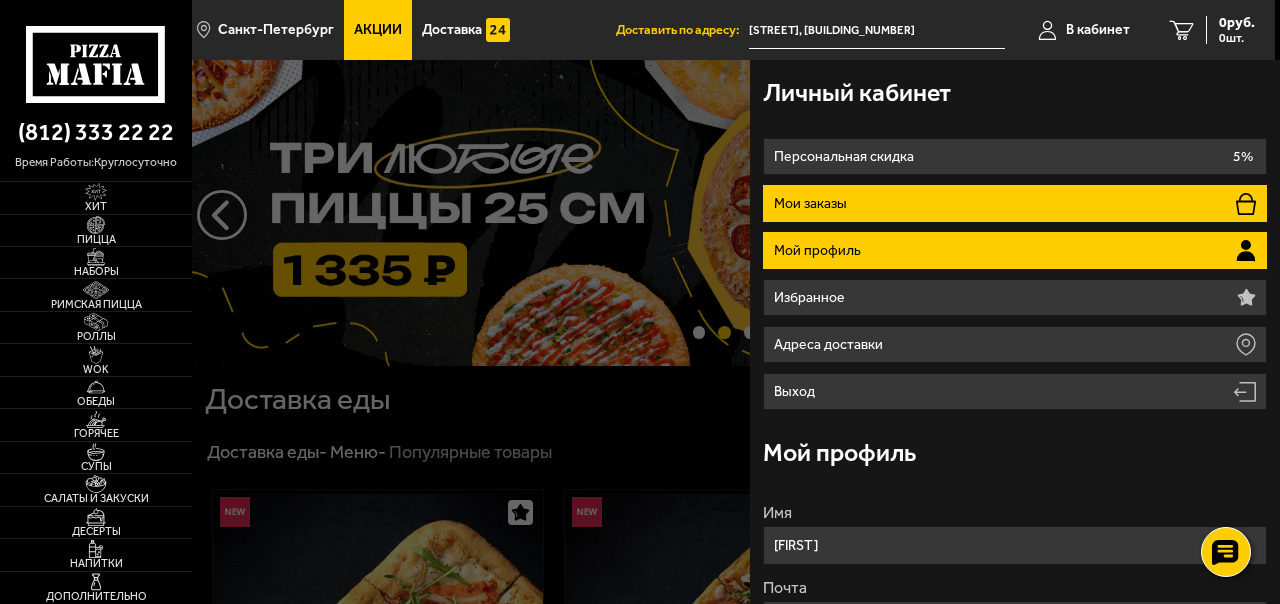 click on "Мои заказы" at bounding box center (1014, 203) 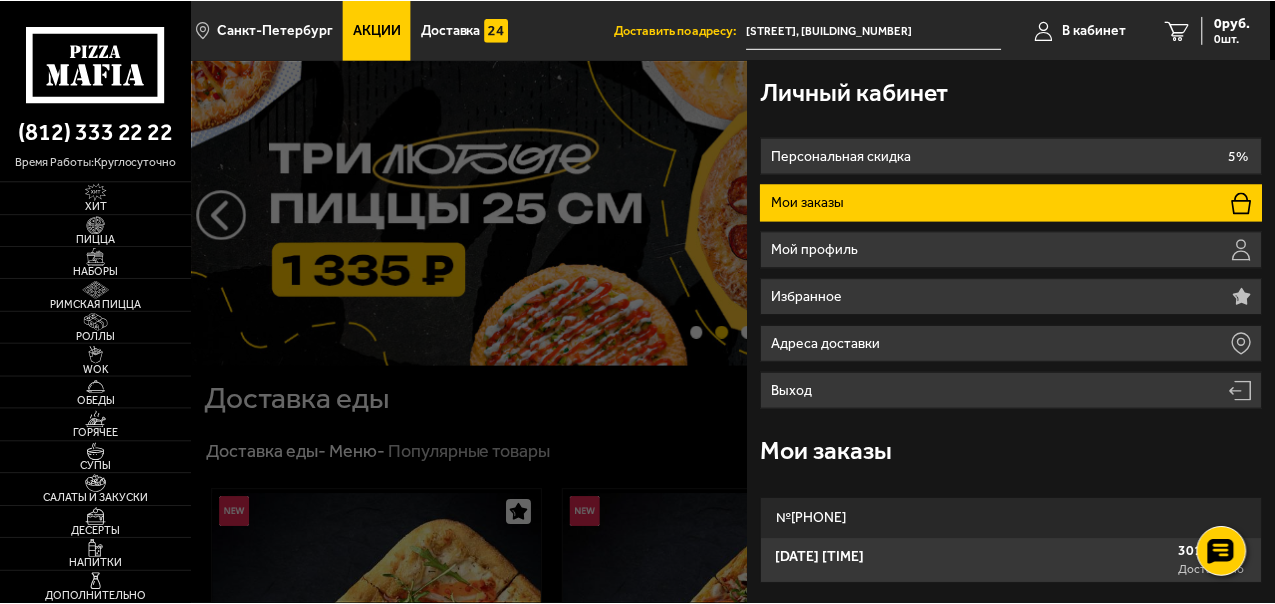 scroll, scrollTop: 0, scrollLeft: 0, axis: both 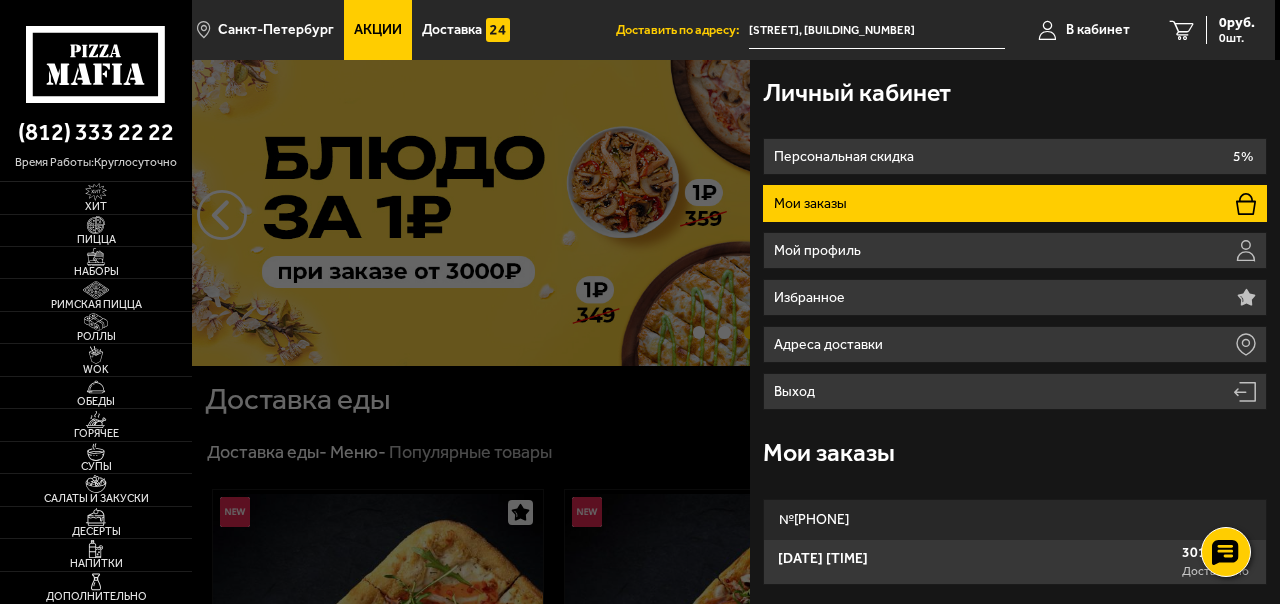click at bounding box center [832, 362] 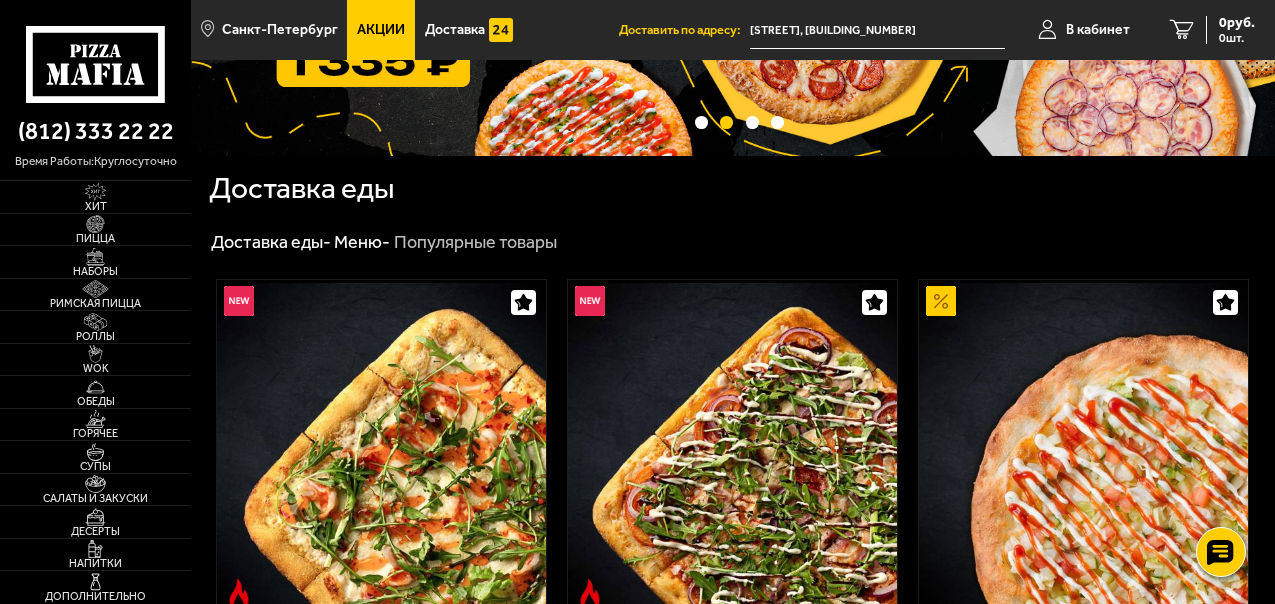 scroll, scrollTop: 266, scrollLeft: 0, axis: vertical 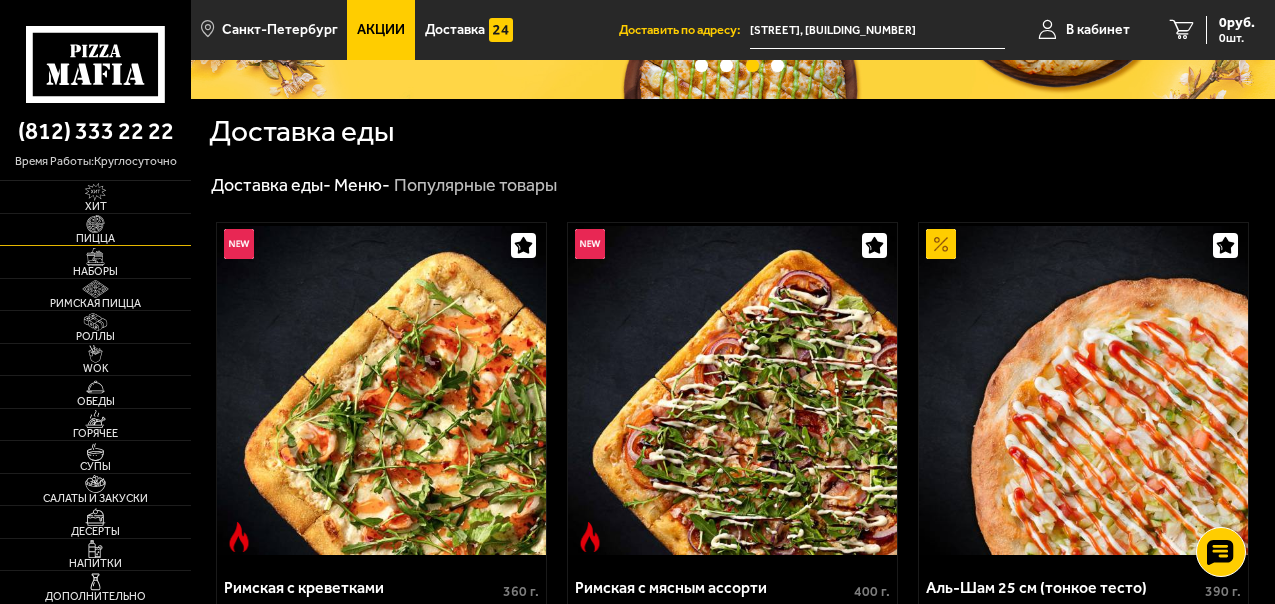 click on "Пицца" at bounding box center [95, 238] 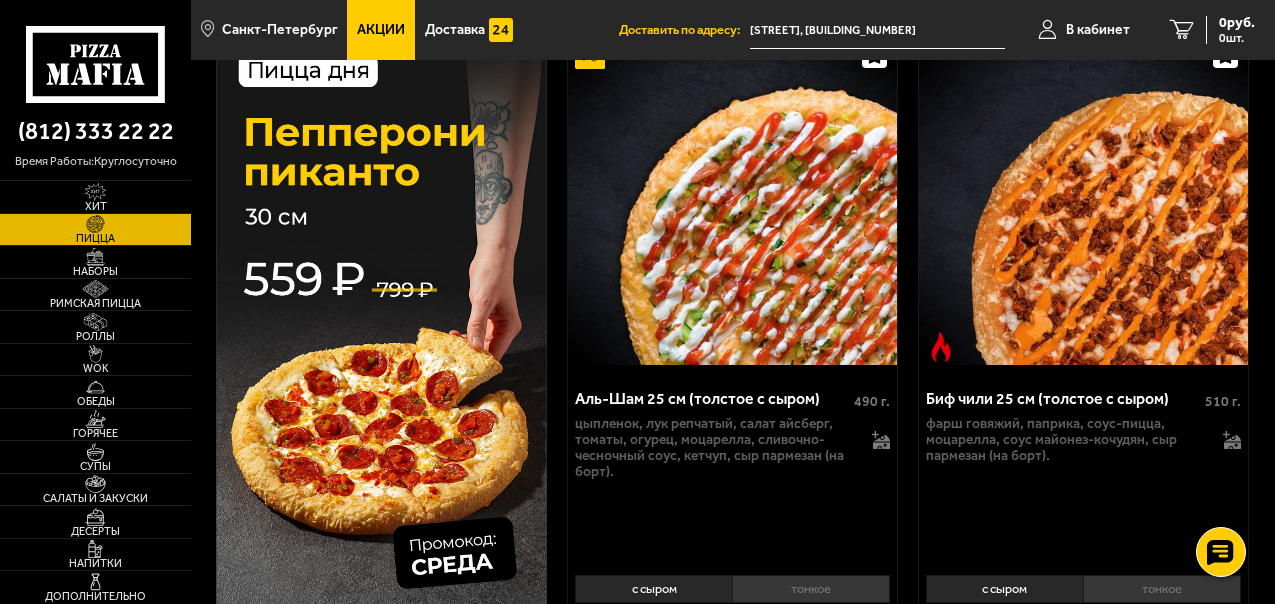 scroll, scrollTop: 0, scrollLeft: 0, axis: both 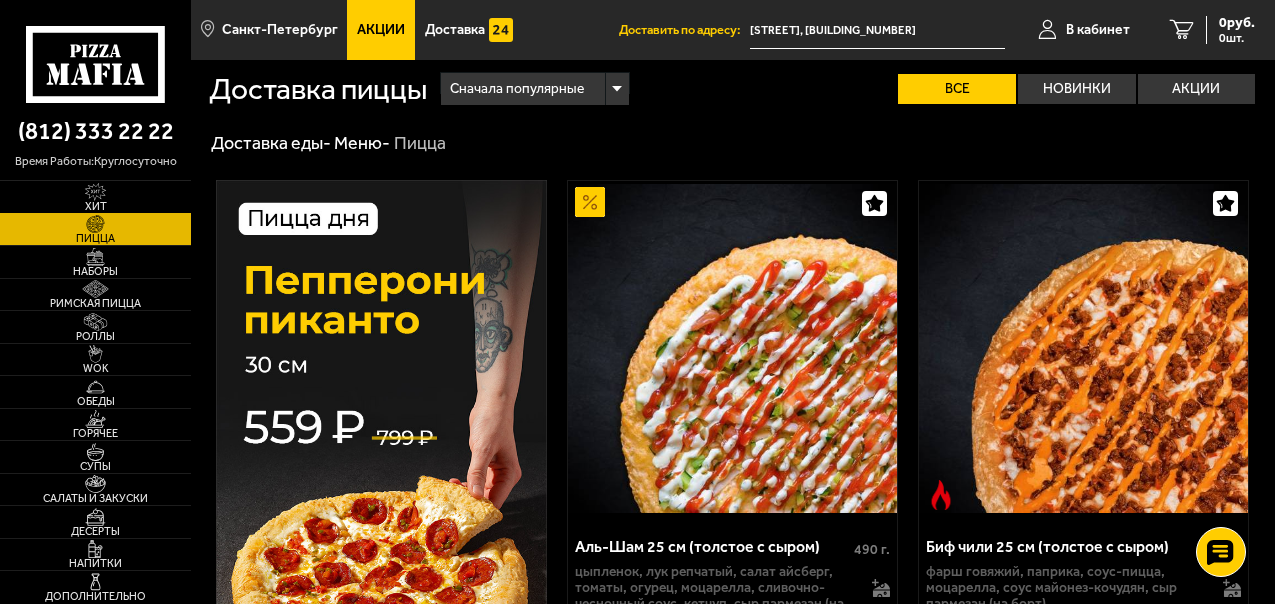 click at bounding box center [95, 192] 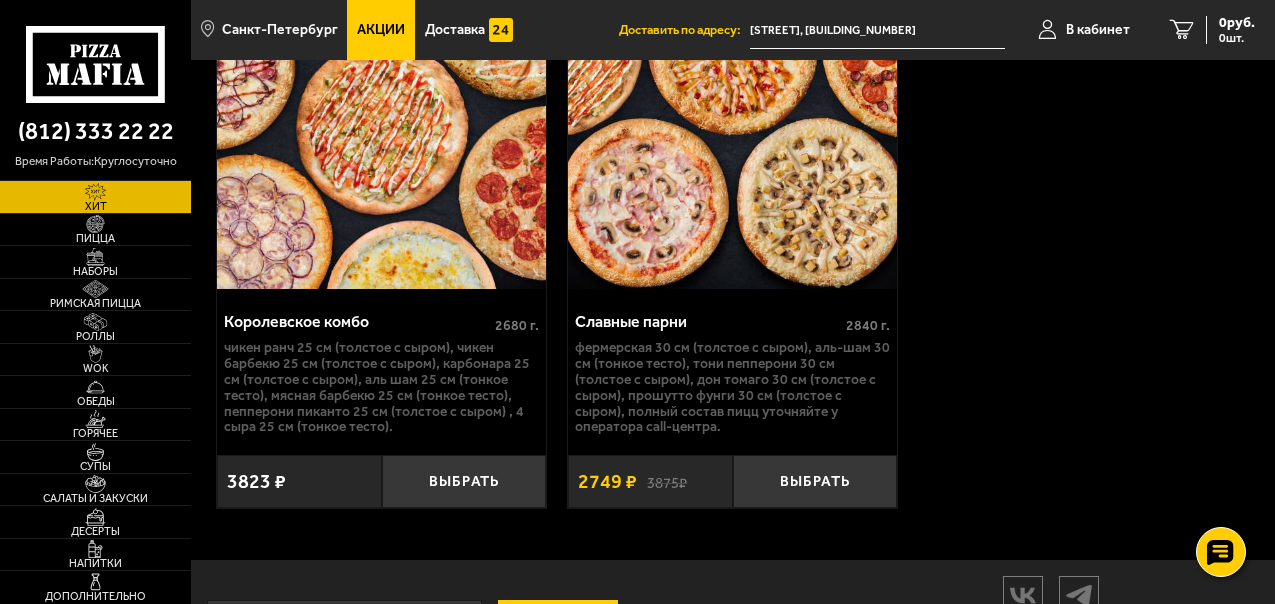 scroll, scrollTop: 2933, scrollLeft: 0, axis: vertical 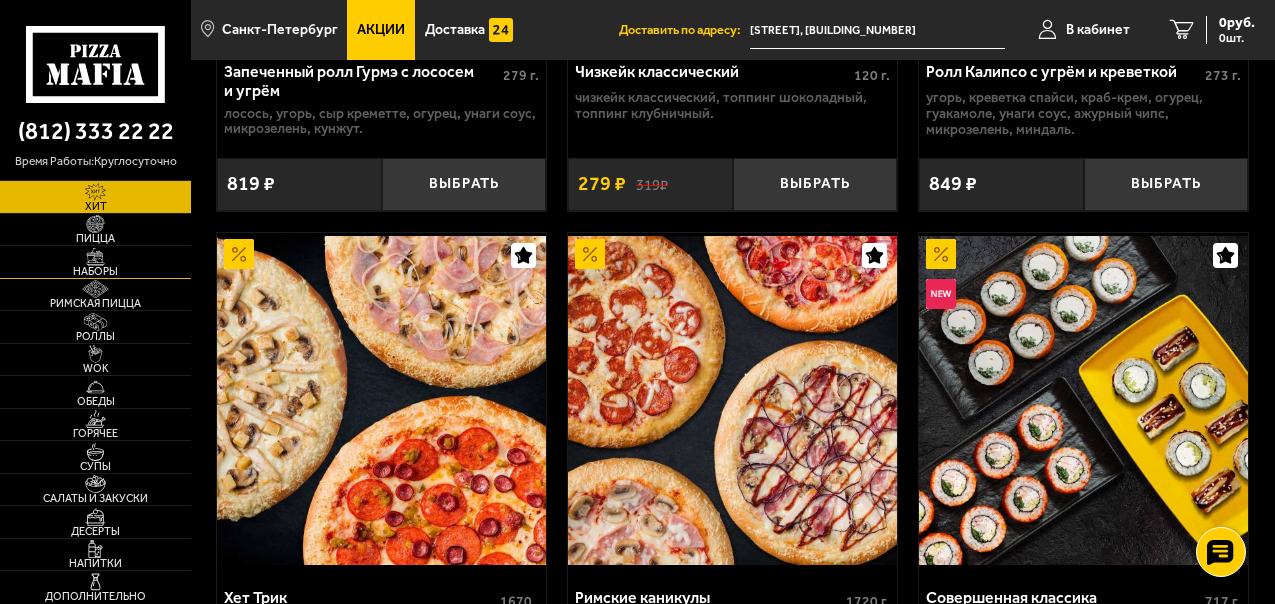 click on "Наборы" at bounding box center [95, 271] 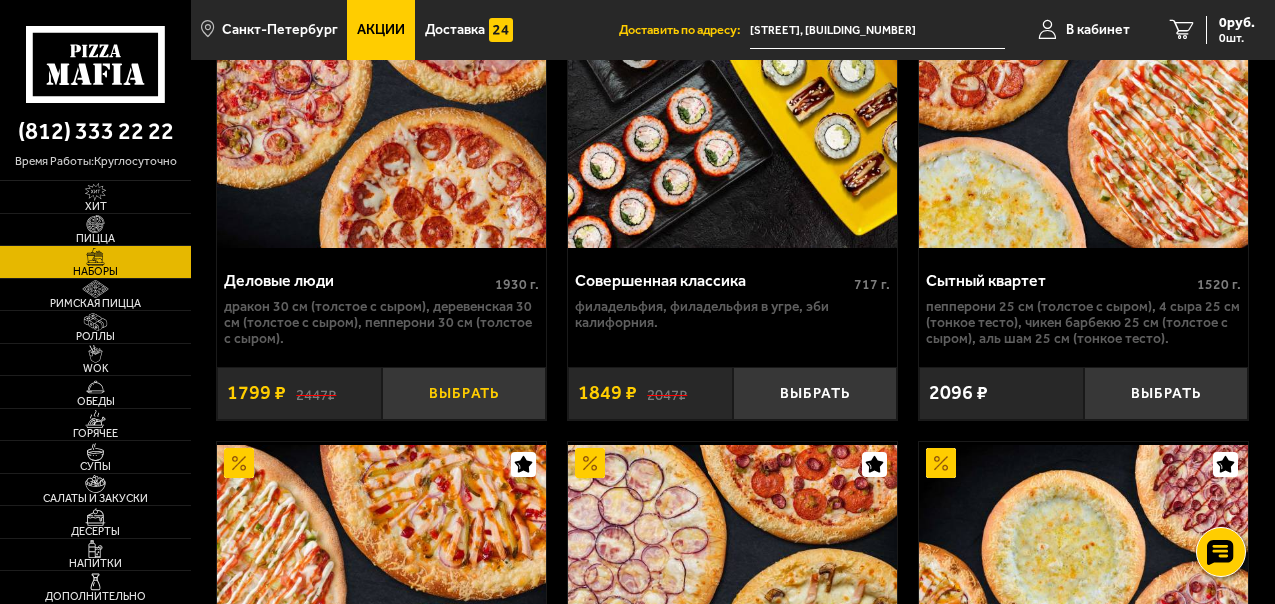 scroll, scrollTop: 4000, scrollLeft: 0, axis: vertical 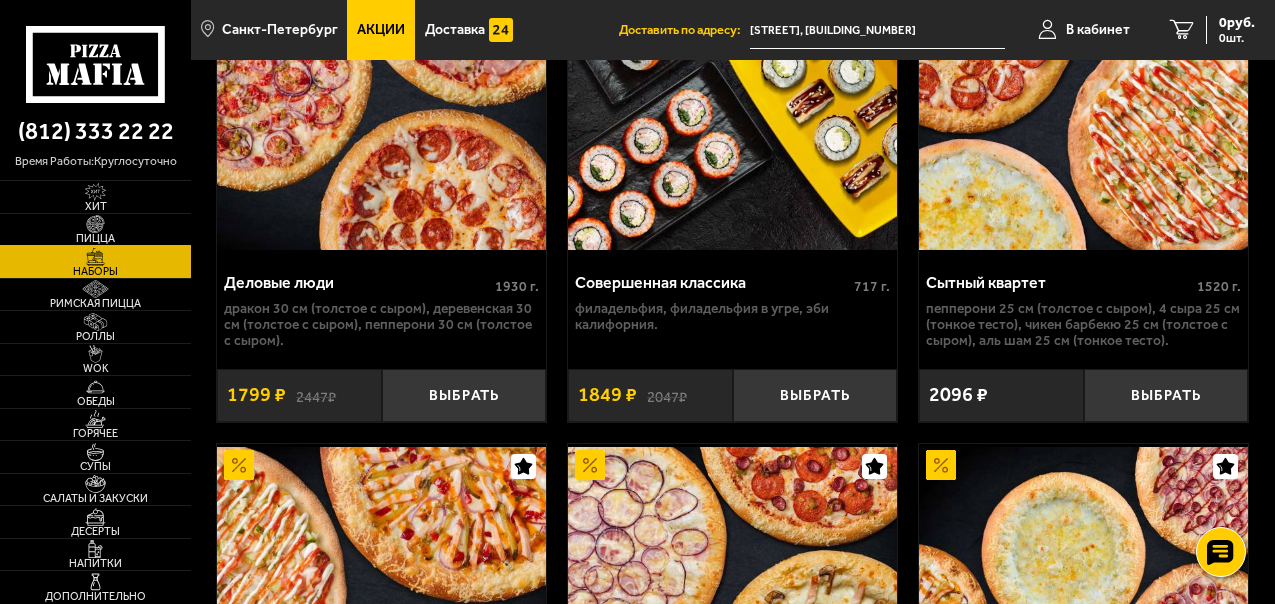 click at bounding box center (95, 224) 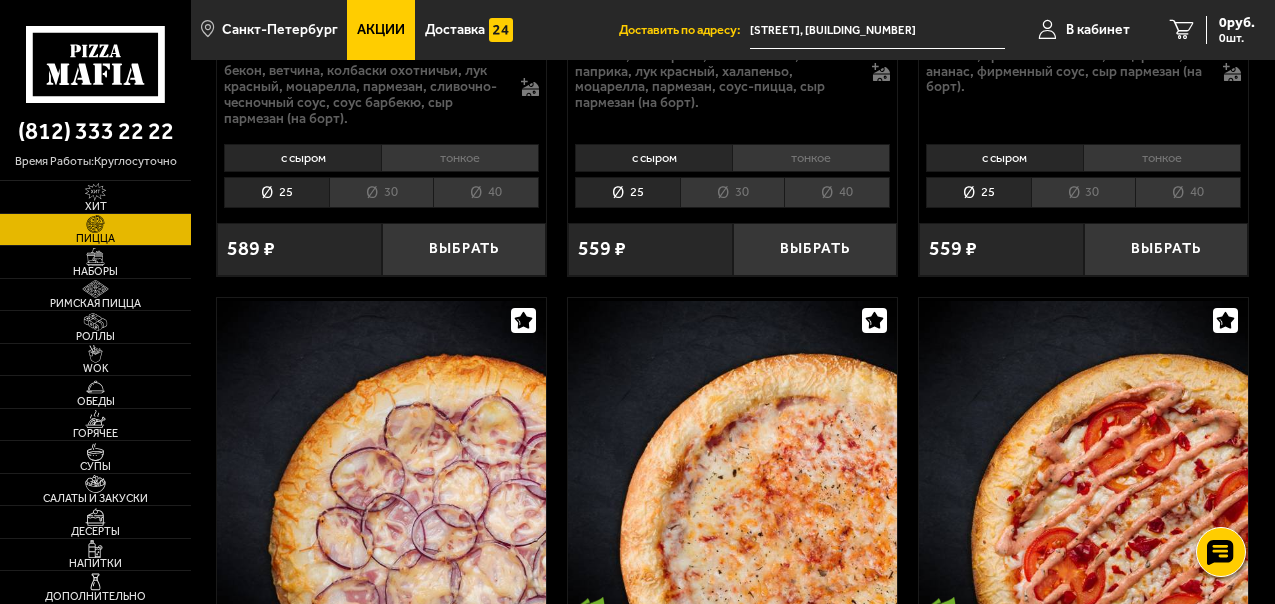 scroll, scrollTop: 5200, scrollLeft: 0, axis: vertical 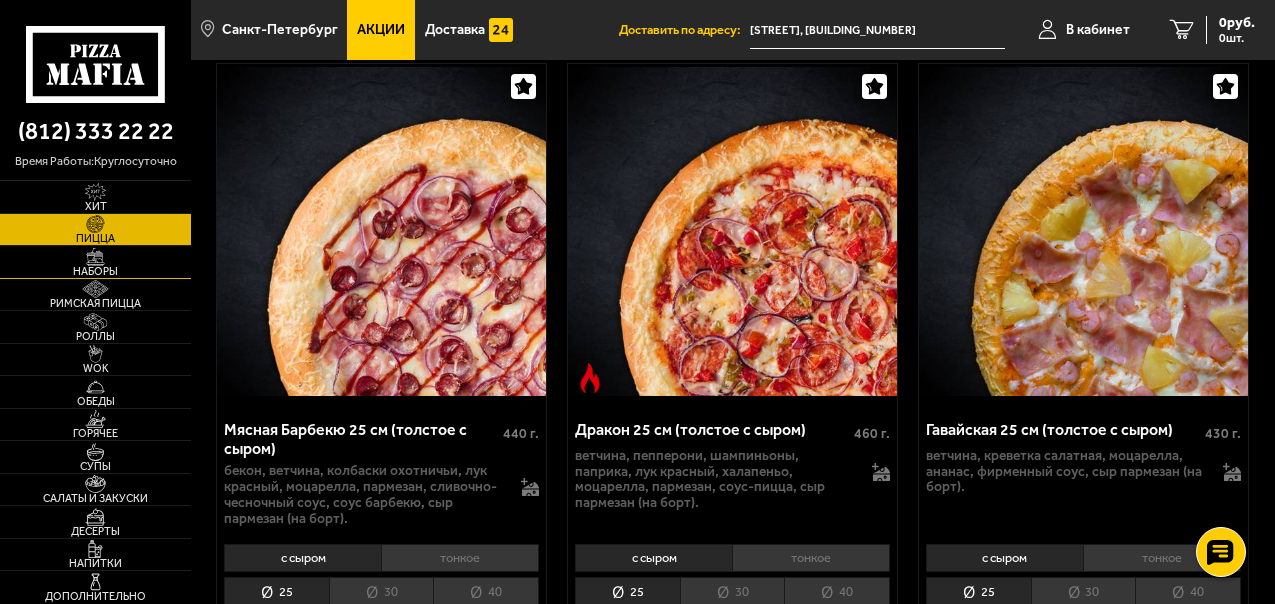 click at bounding box center (95, 257) 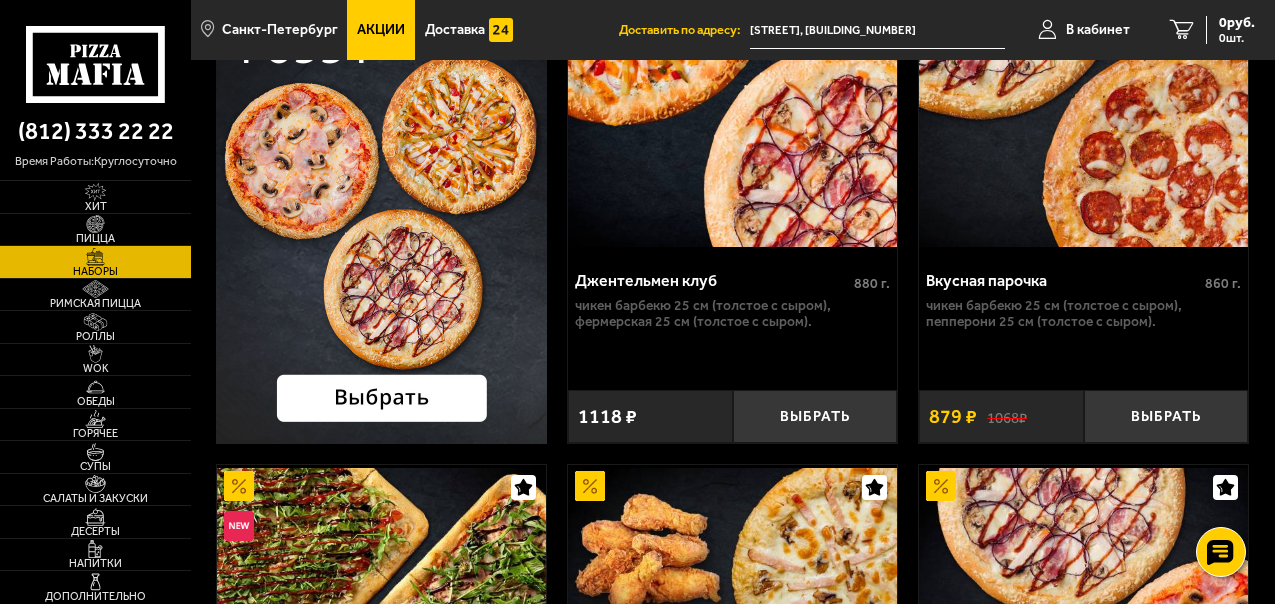 scroll, scrollTop: 133, scrollLeft: 0, axis: vertical 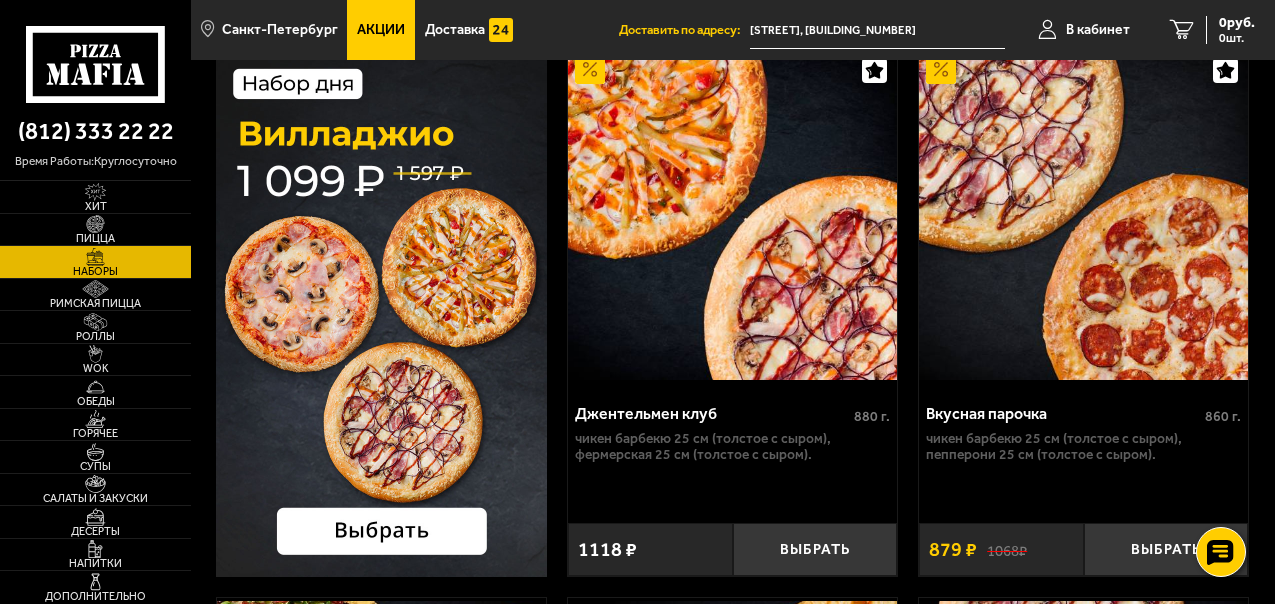 click at bounding box center (381, 312) 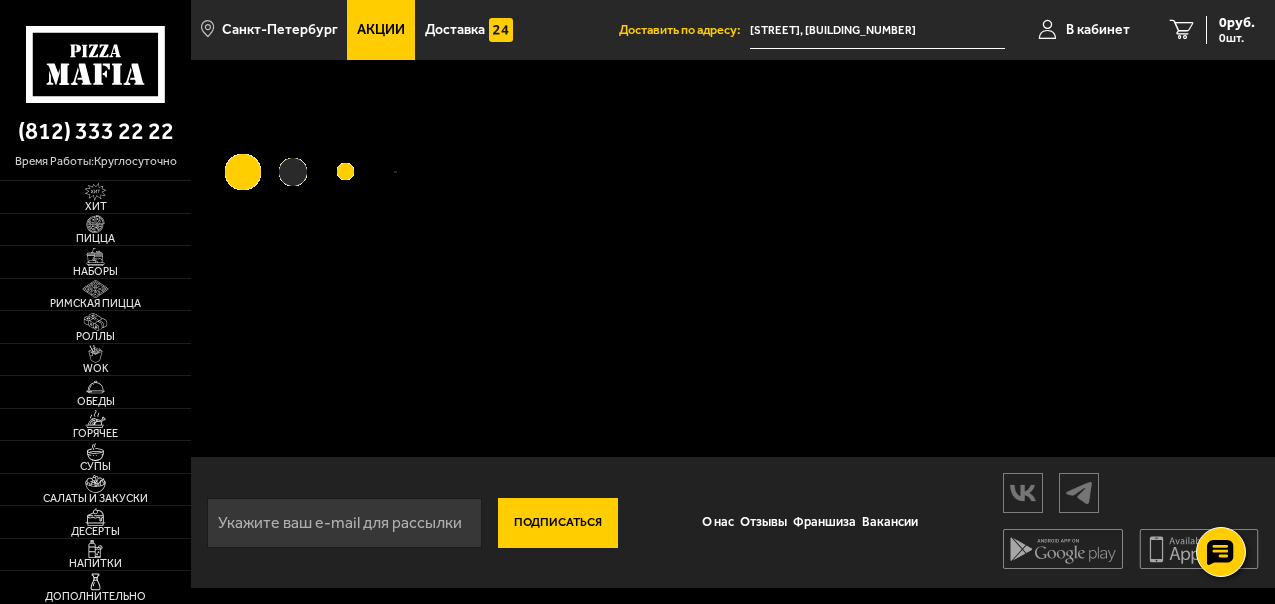 scroll, scrollTop: 0, scrollLeft: 0, axis: both 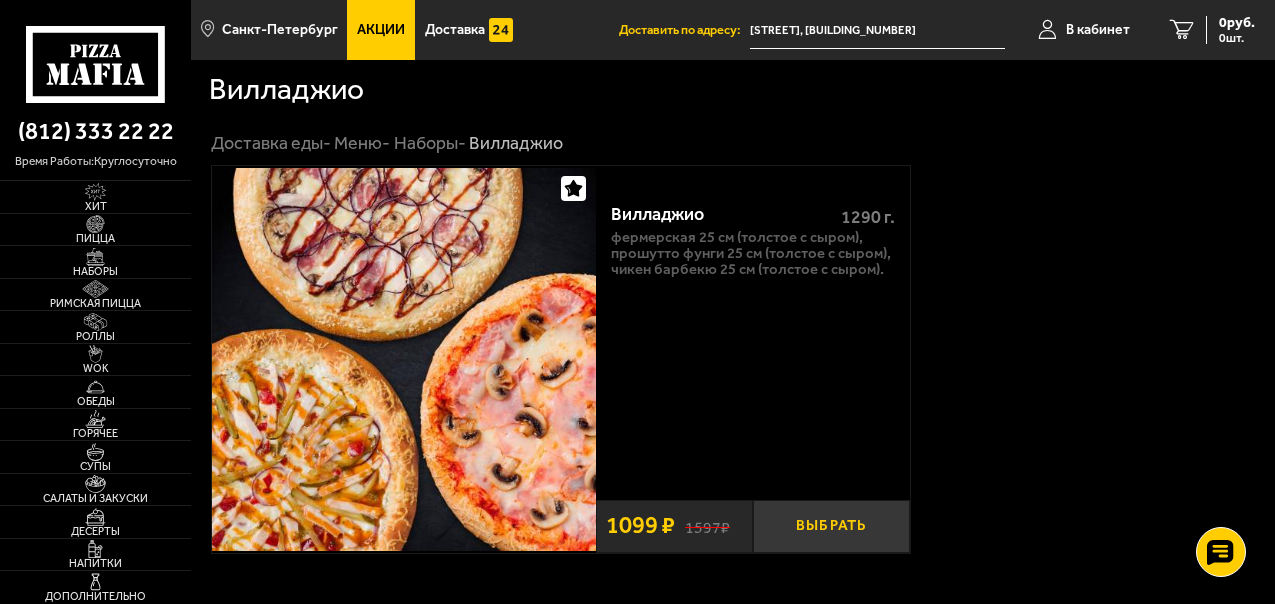 click on "Выбрать" at bounding box center (831, 526) 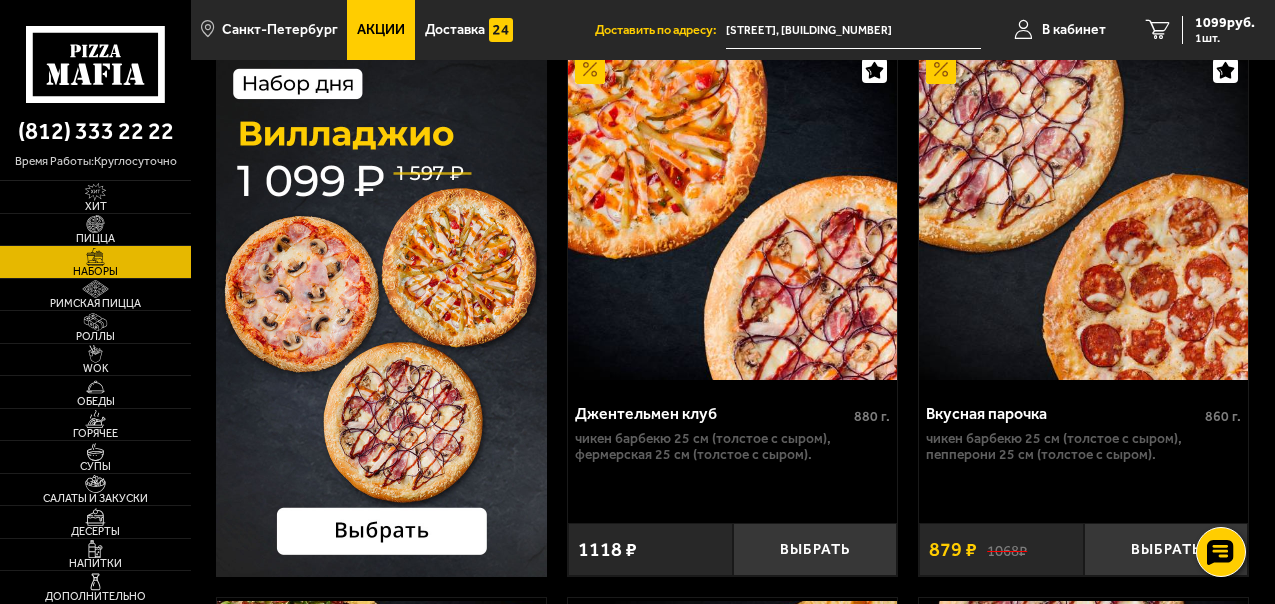 scroll, scrollTop: 0, scrollLeft: 0, axis: both 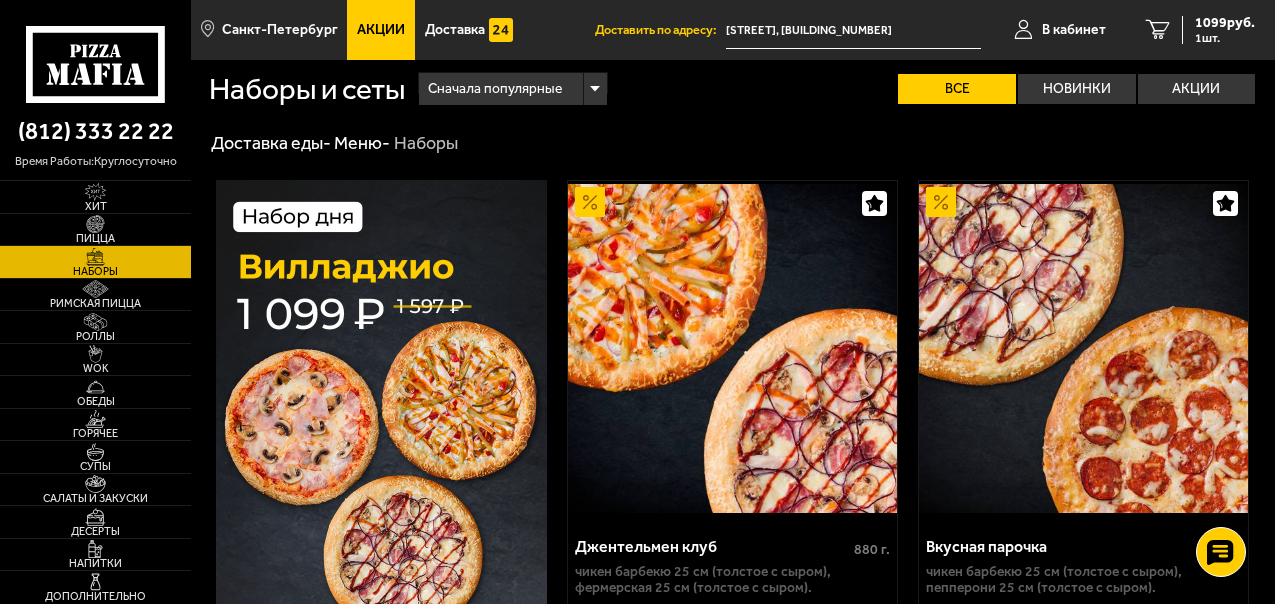 click at bounding box center [381, 445] 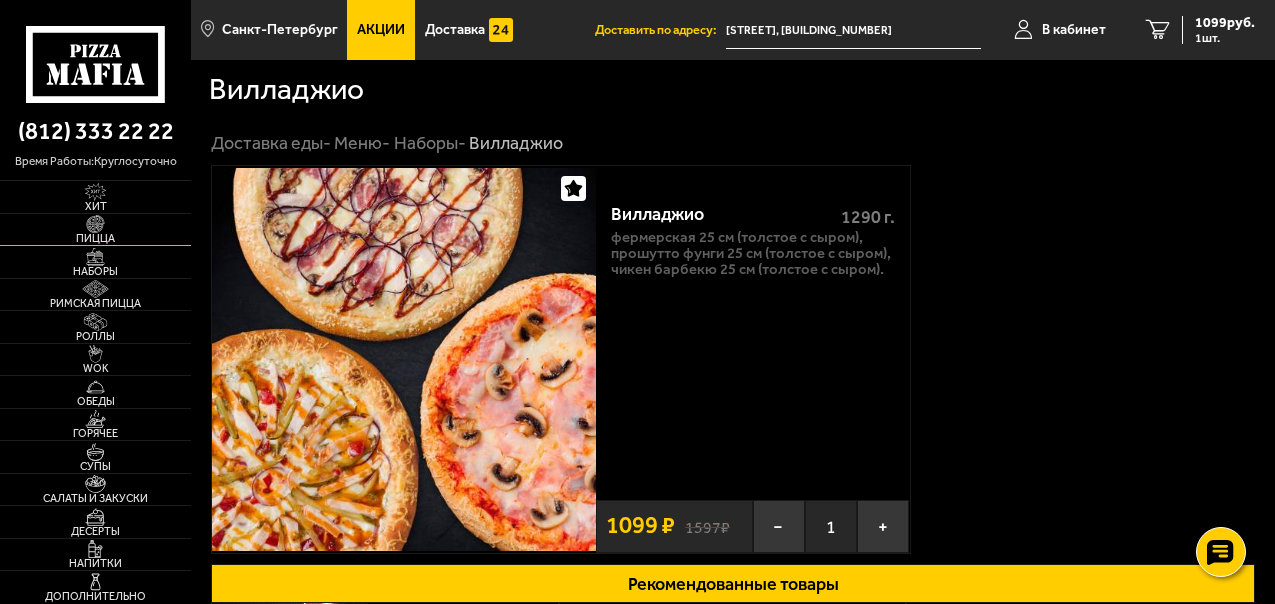 click at bounding box center (95, 224) 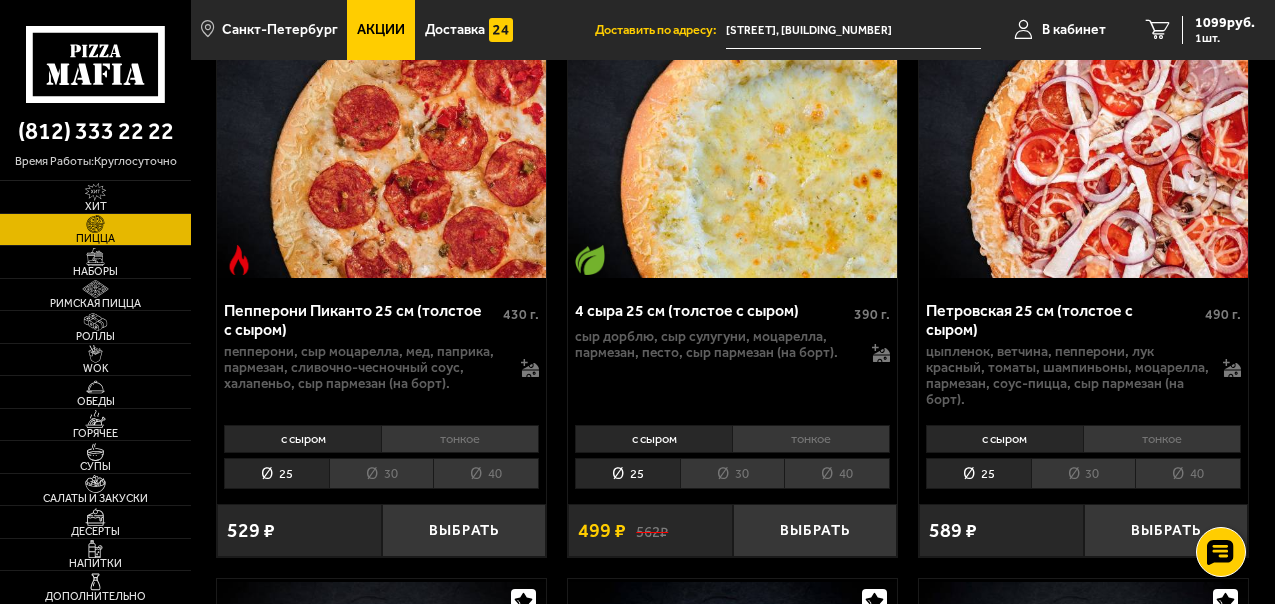 scroll, scrollTop: 933, scrollLeft: 0, axis: vertical 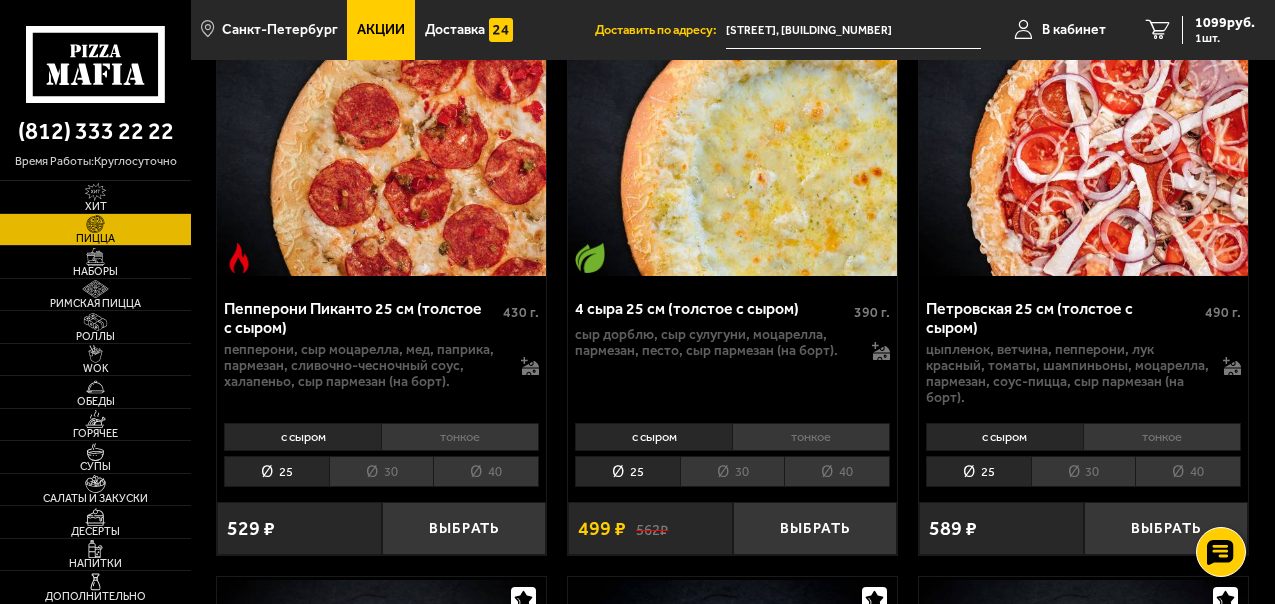 click on "тонкое" at bounding box center (811, 437) 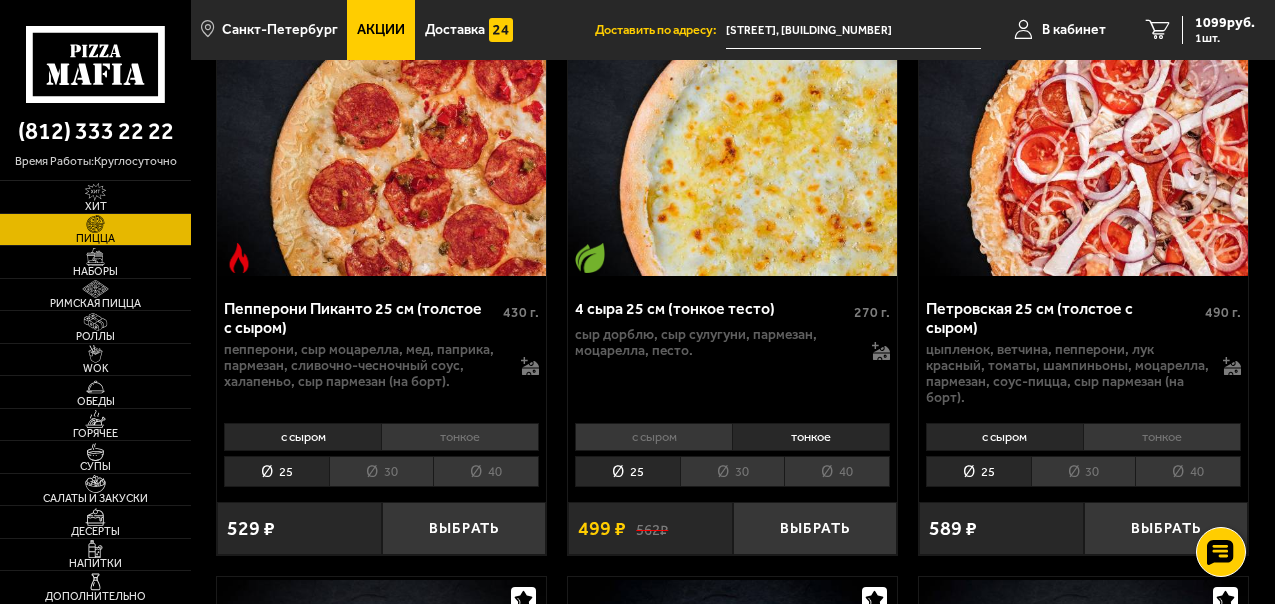 click on "30" at bounding box center [732, 471] 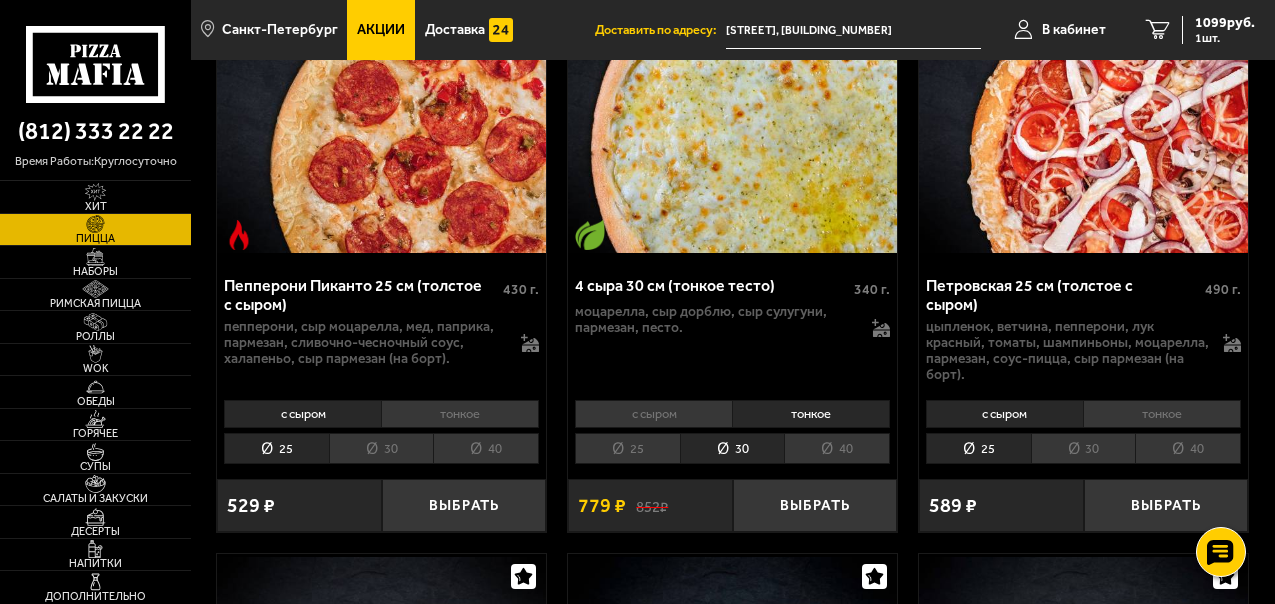 scroll, scrollTop: 933, scrollLeft: 0, axis: vertical 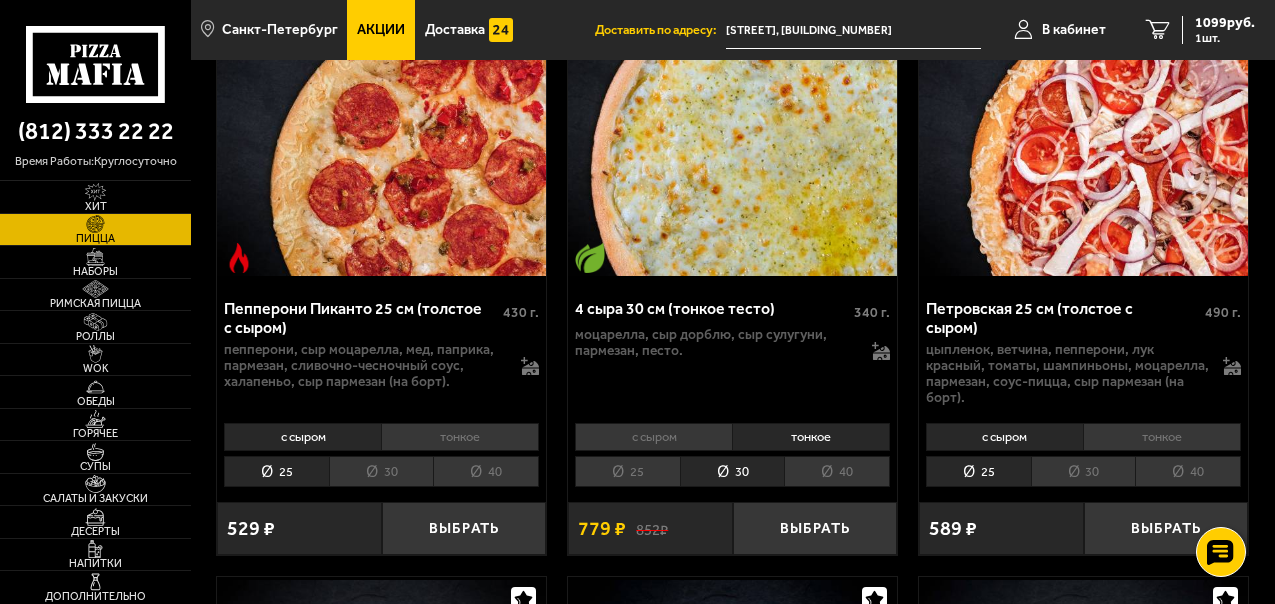 click on "тонкое" at bounding box center [811, 437] 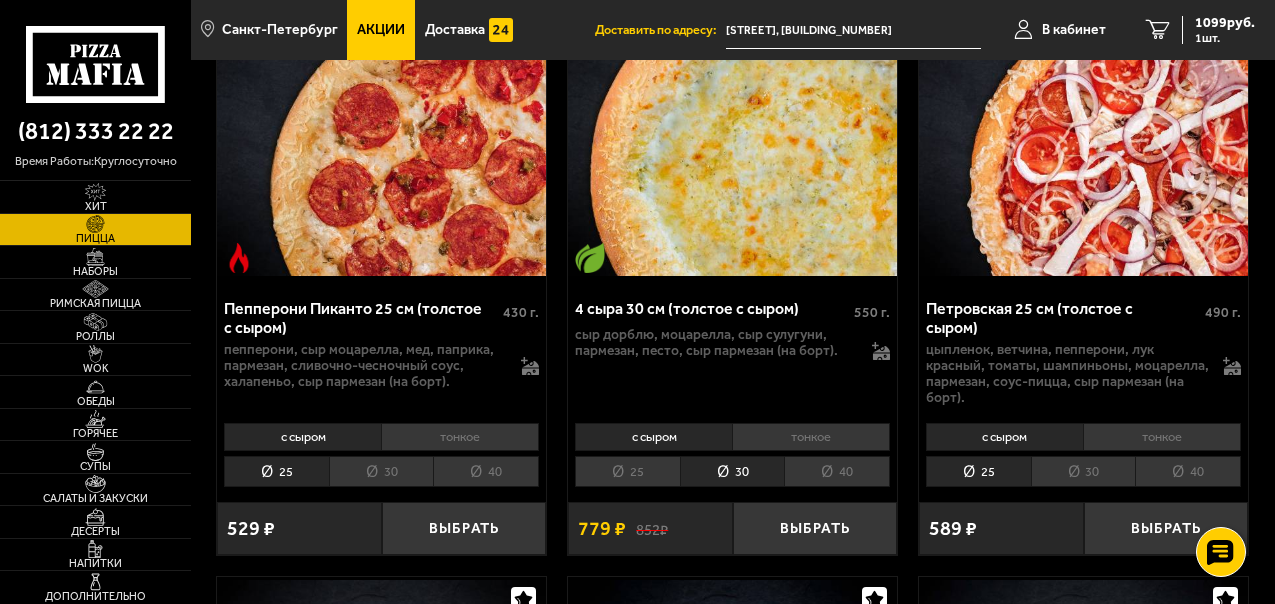 click on "25" at bounding box center (627, 471) 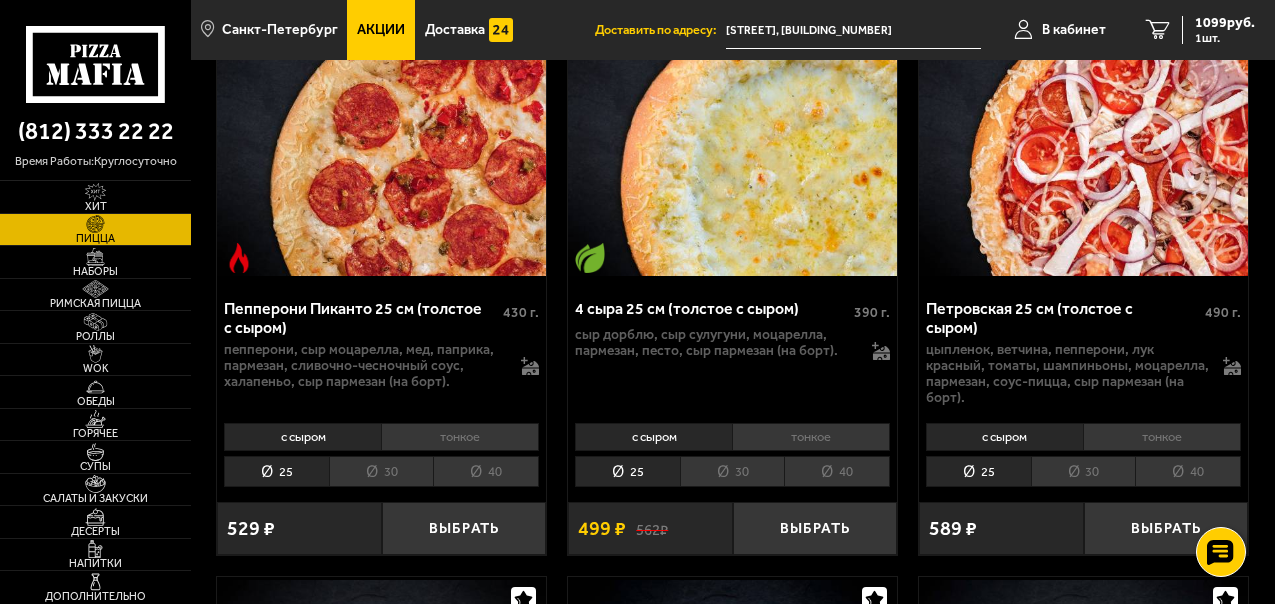 click on "тонкое" at bounding box center (811, 437) 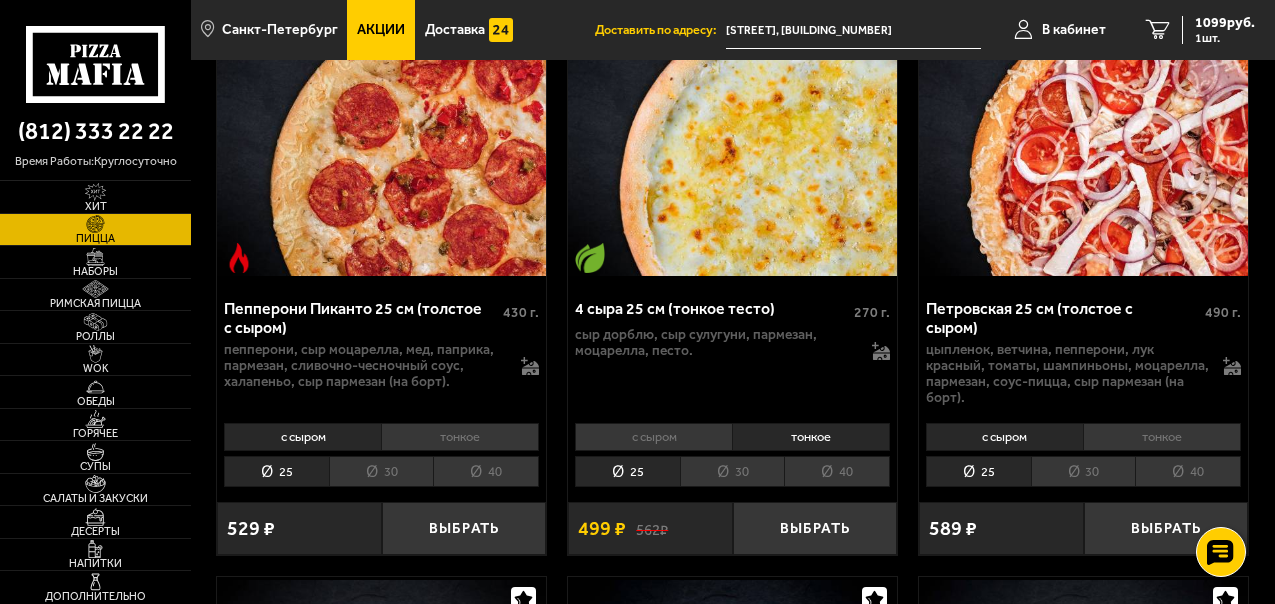click on "с сыром" at bounding box center (653, 437) 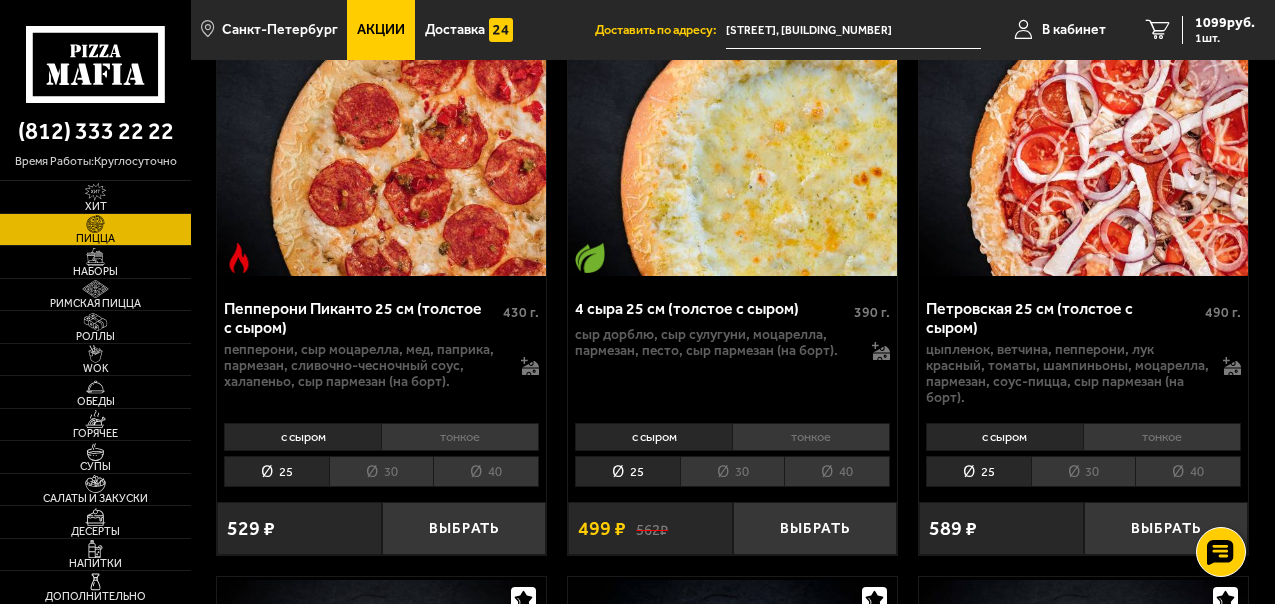 click on "тонкое" at bounding box center [811, 437] 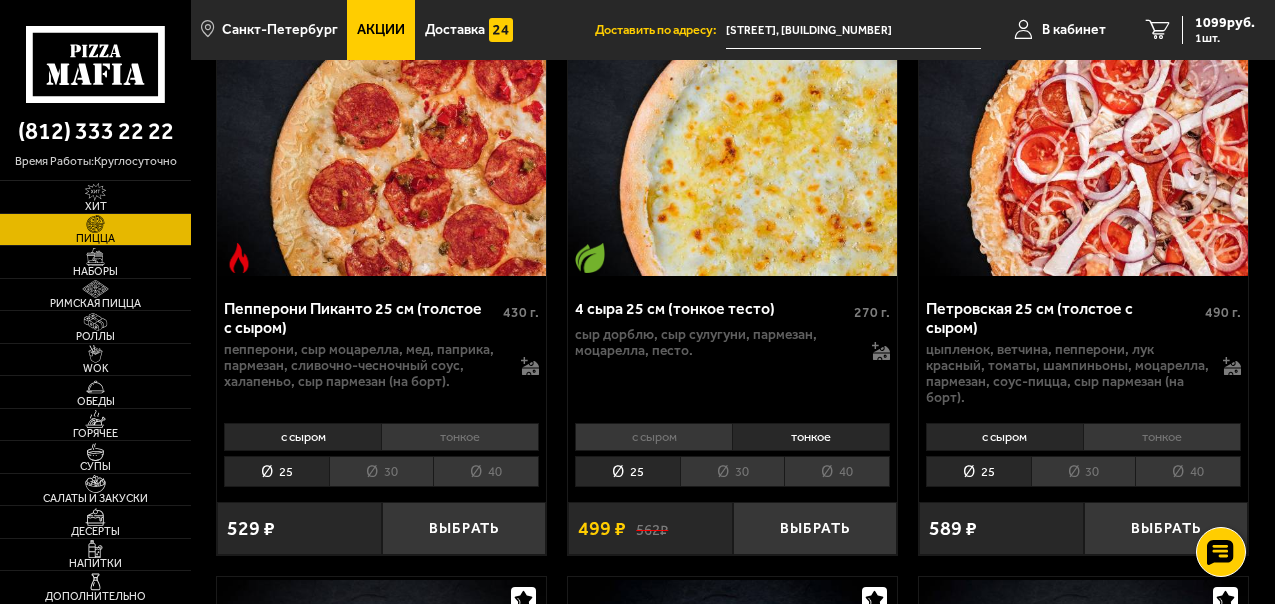 click on "30" at bounding box center [732, 471] 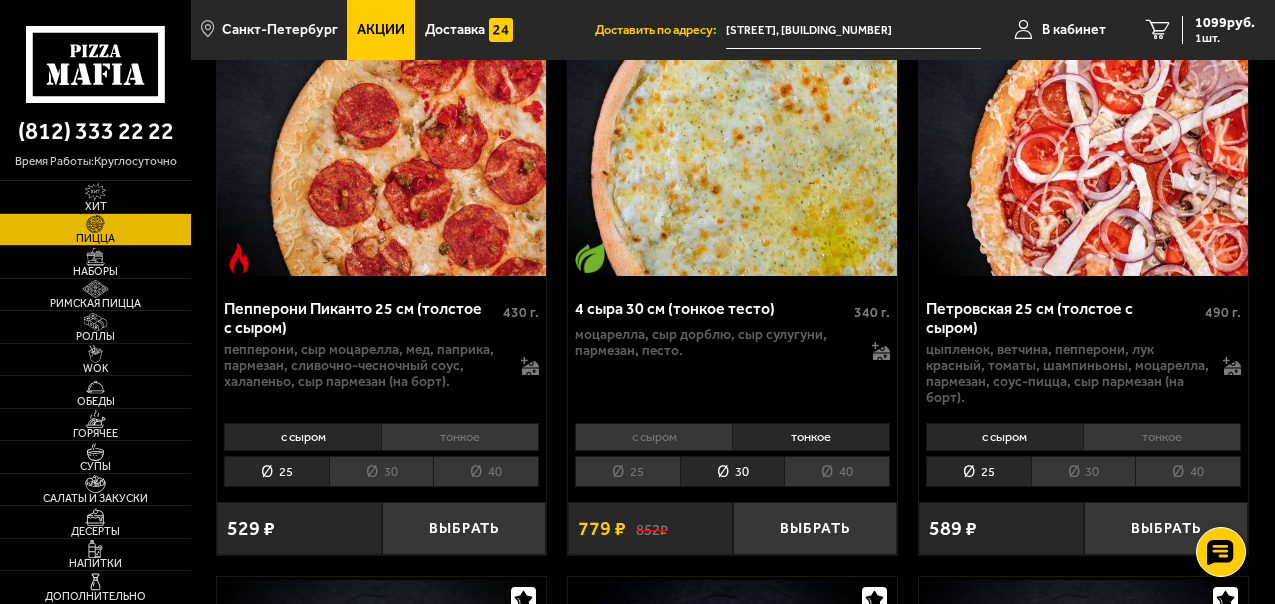 scroll, scrollTop: 1066, scrollLeft: 0, axis: vertical 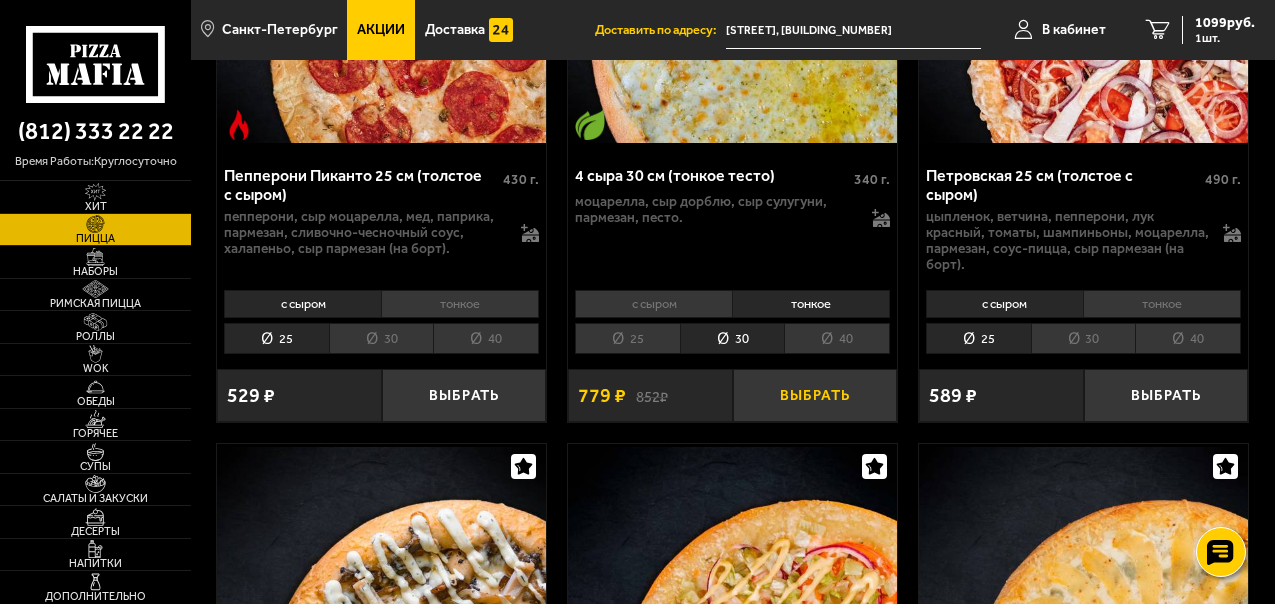 click on "Выбрать" at bounding box center (815, 395) 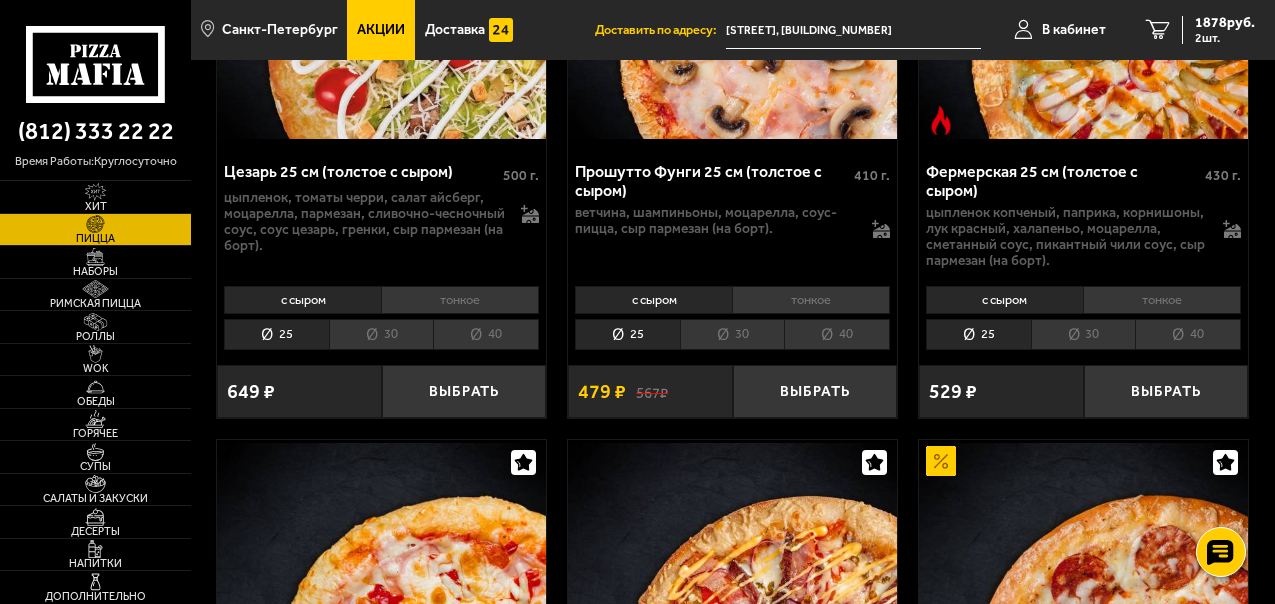 scroll, scrollTop: 2400, scrollLeft: 0, axis: vertical 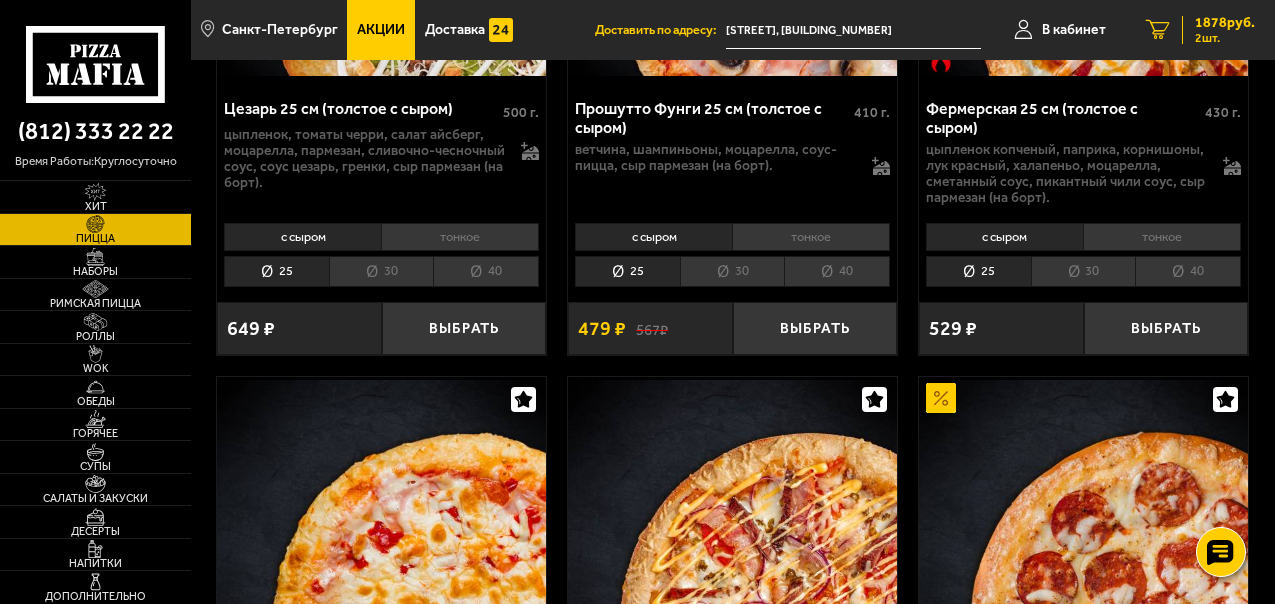 click on "1878  руб." at bounding box center (1225, 23) 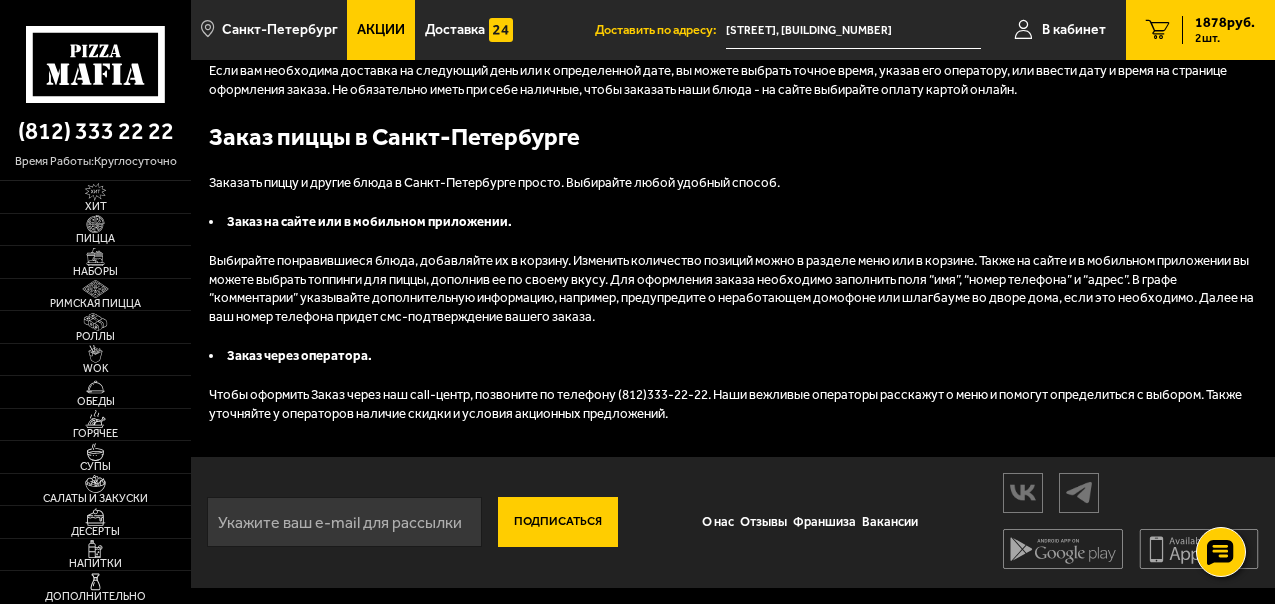 scroll, scrollTop: 0, scrollLeft: 0, axis: both 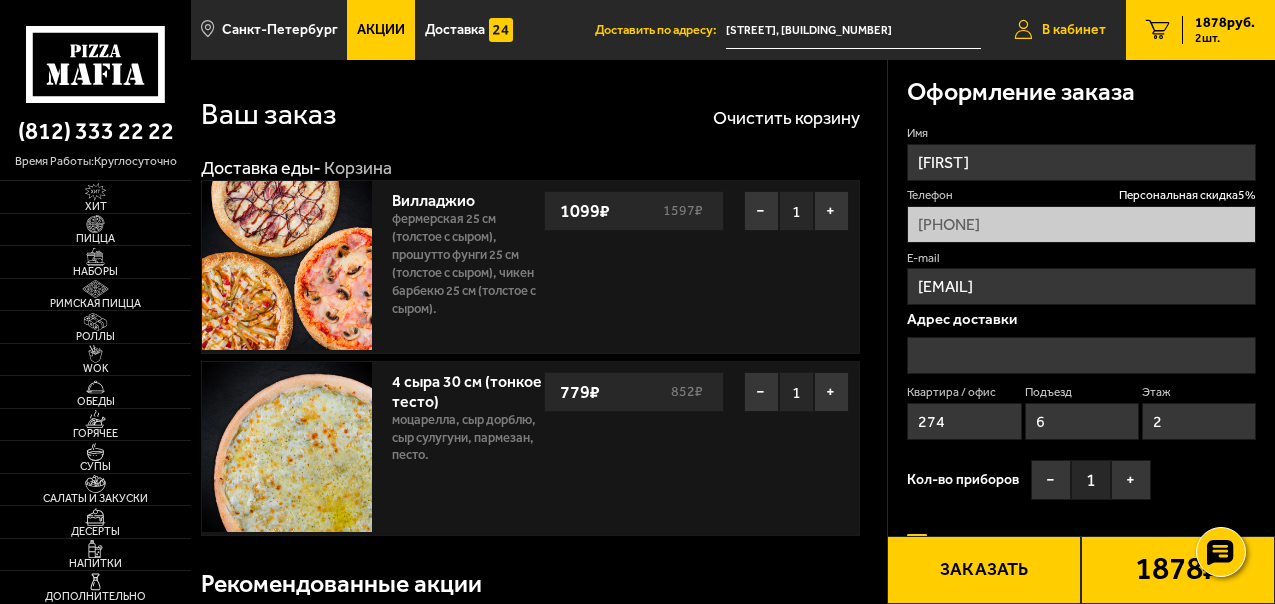 type on "[STREET], [BUILDING_NUMBER]" 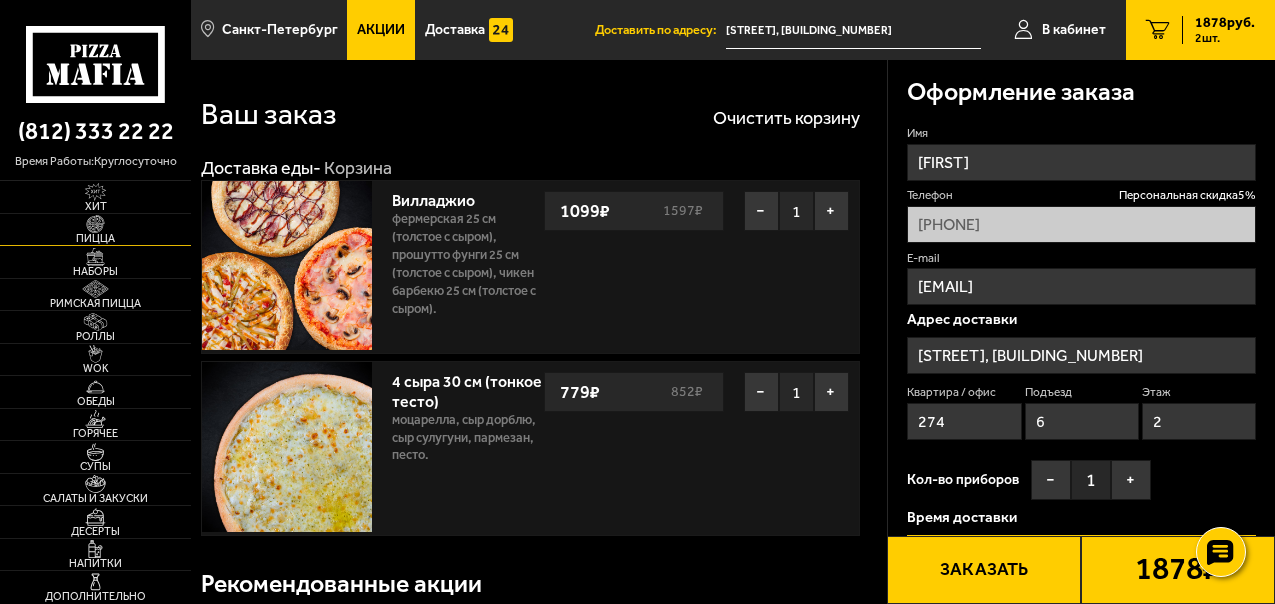 click at bounding box center [95, 224] 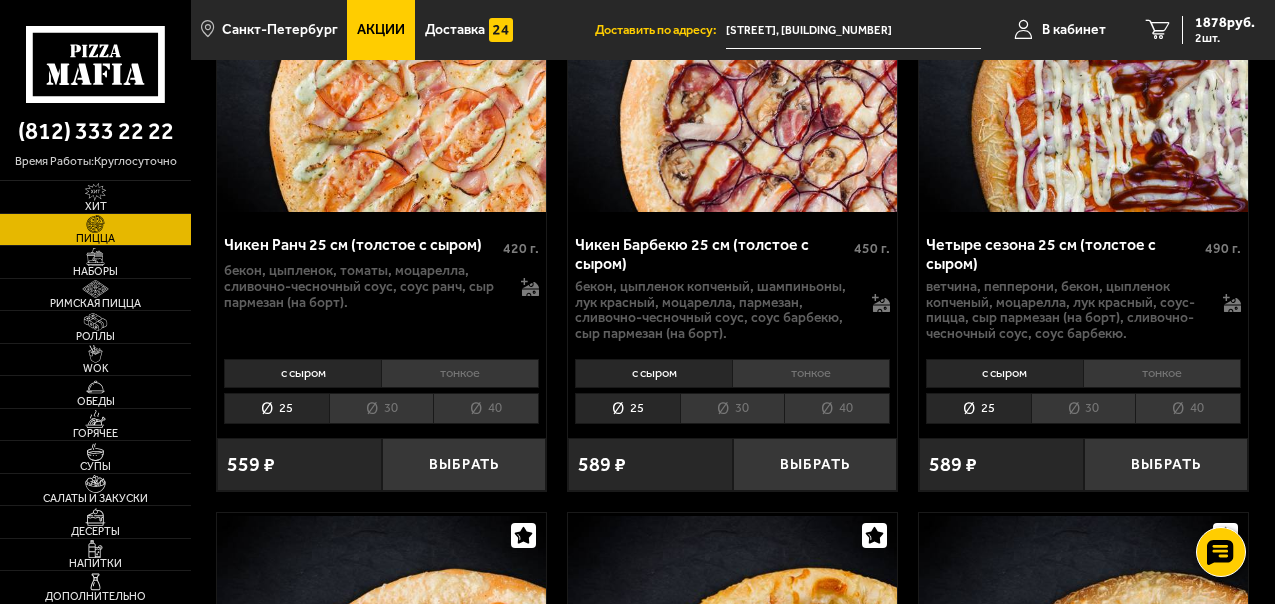 scroll, scrollTop: 4133, scrollLeft: 0, axis: vertical 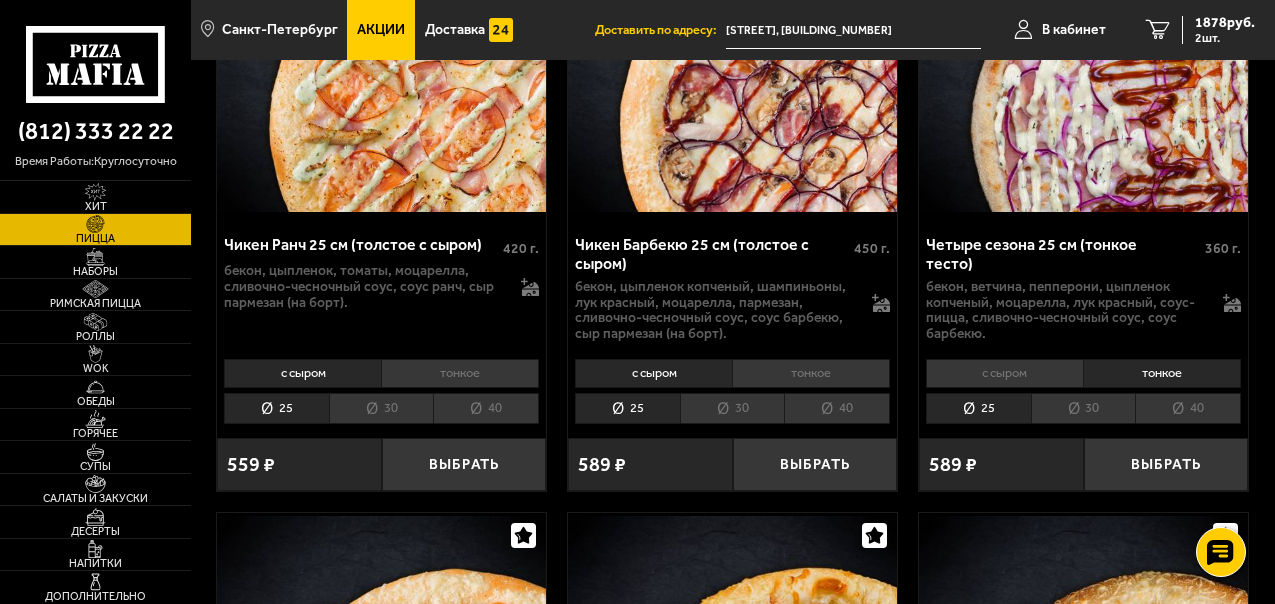 click on "30" at bounding box center (1083, 408) 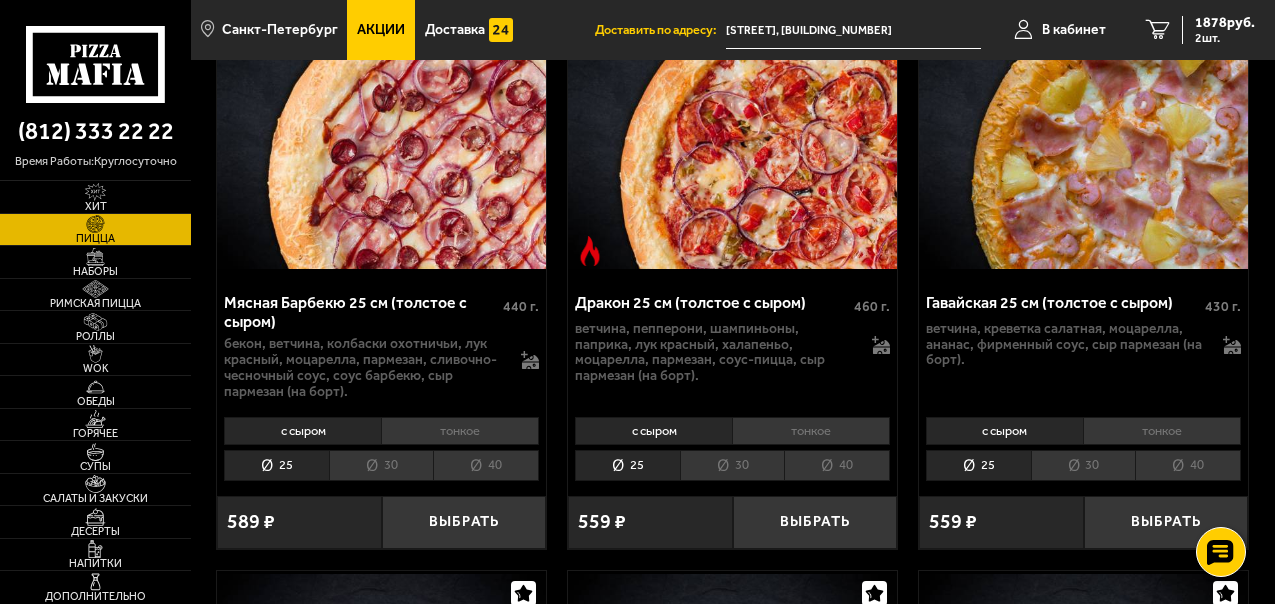scroll, scrollTop: 5333, scrollLeft: 0, axis: vertical 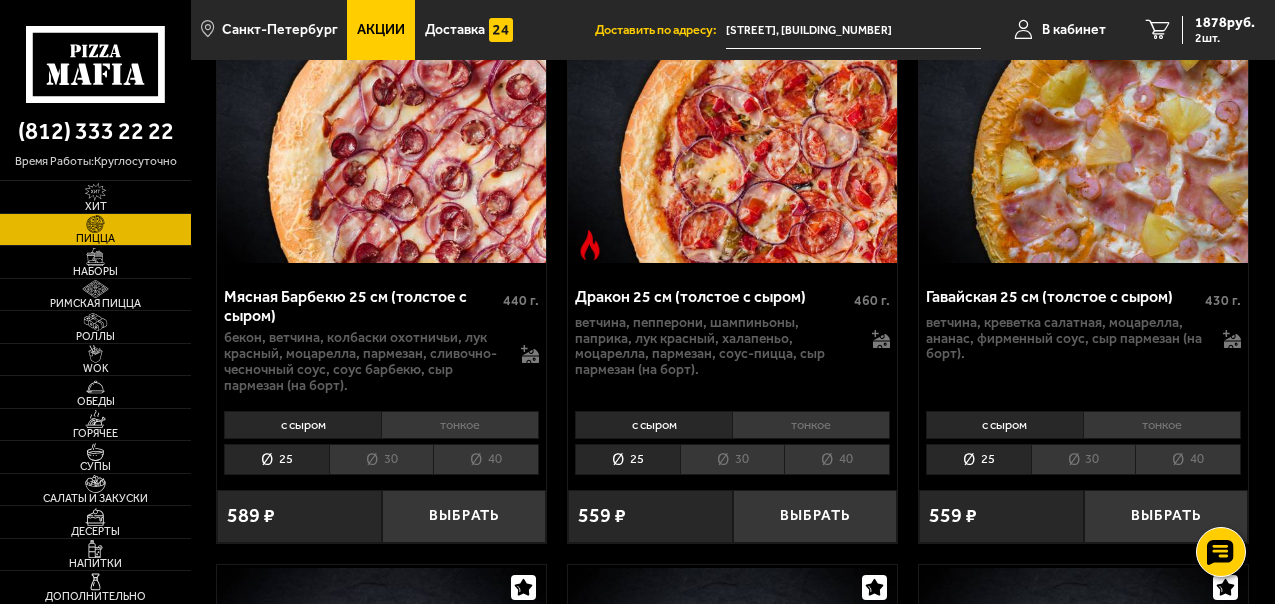click on "30" at bounding box center [1083, 459] 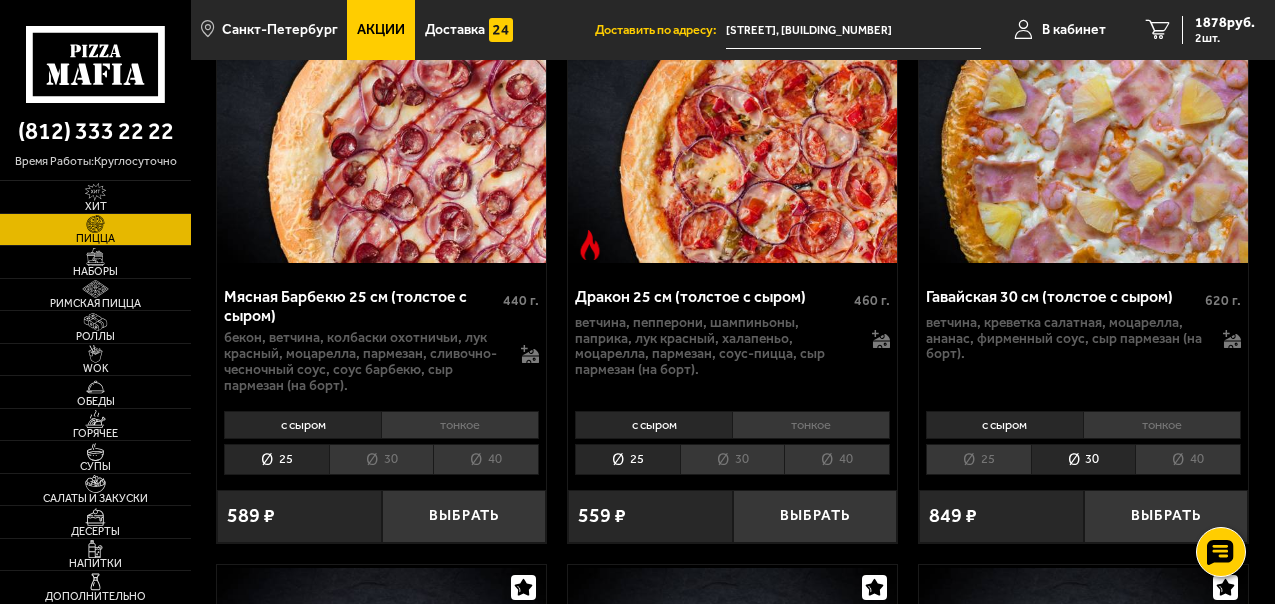 click on "тонкое" at bounding box center [1162, 425] 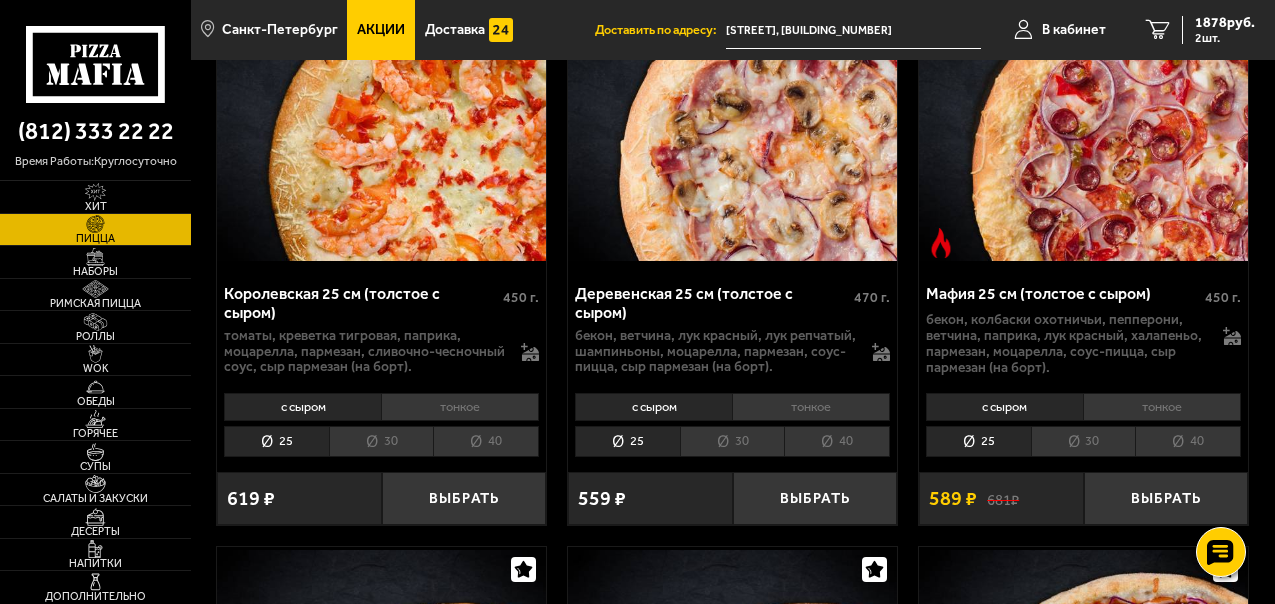 scroll, scrollTop: 3466, scrollLeft: 0, axis: vertical 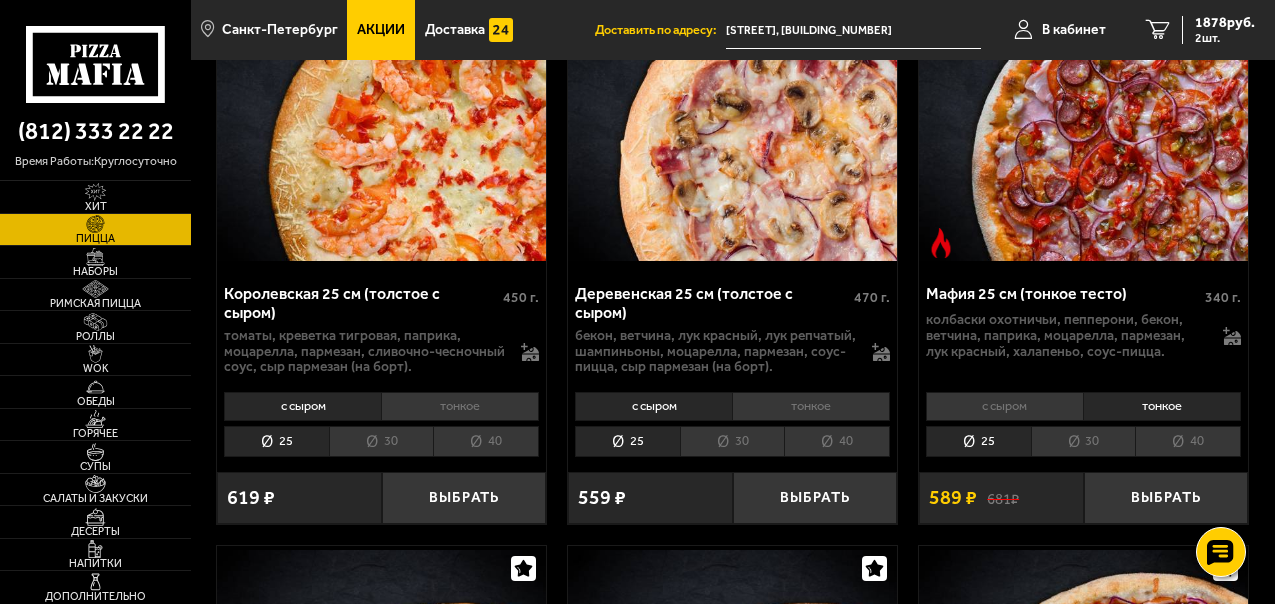 click on "30" at bounding box center (1083, 441) 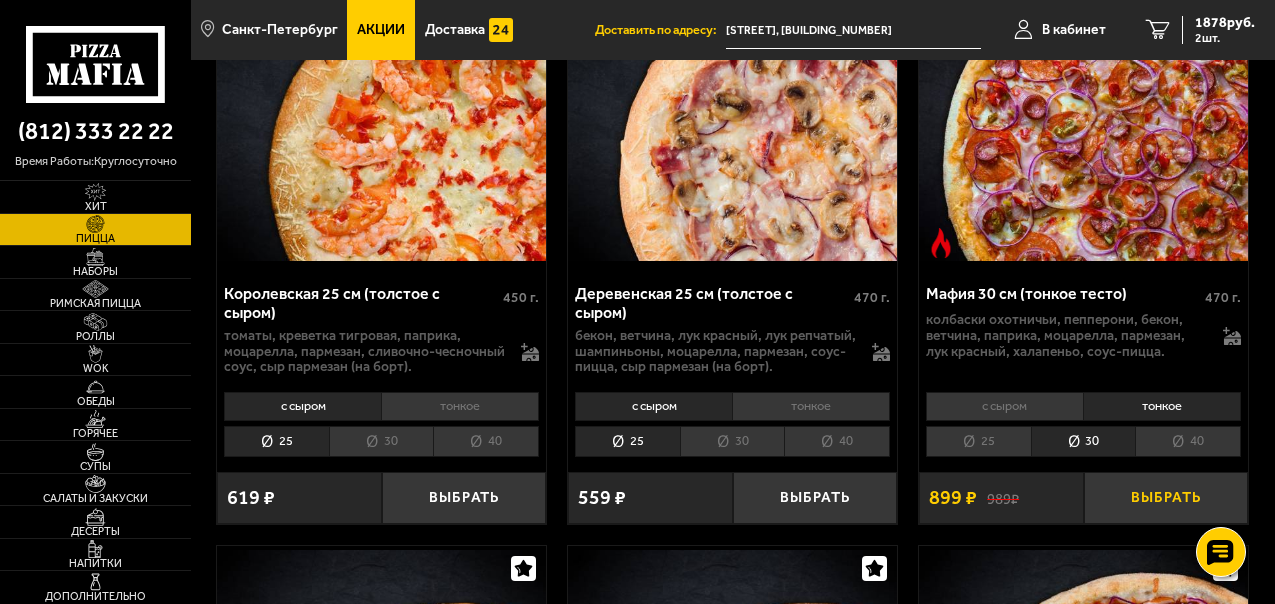 click on "Выбрать" at bounding box center [1166, 498] 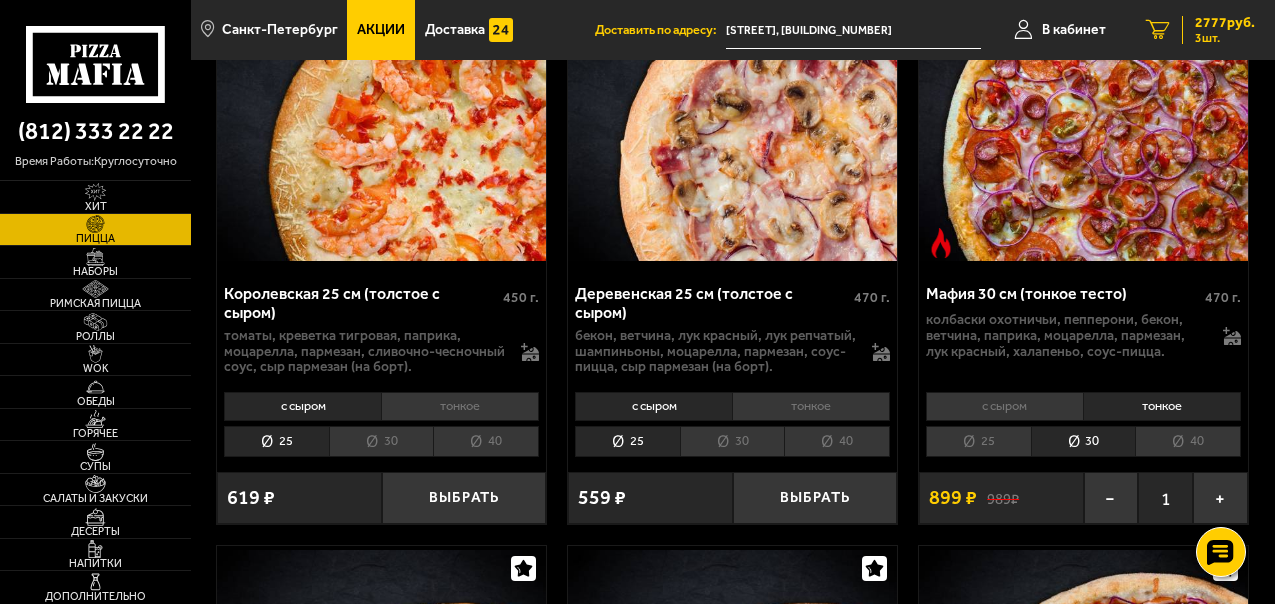 click on "3  шт." at bounding box center [1225, 38] 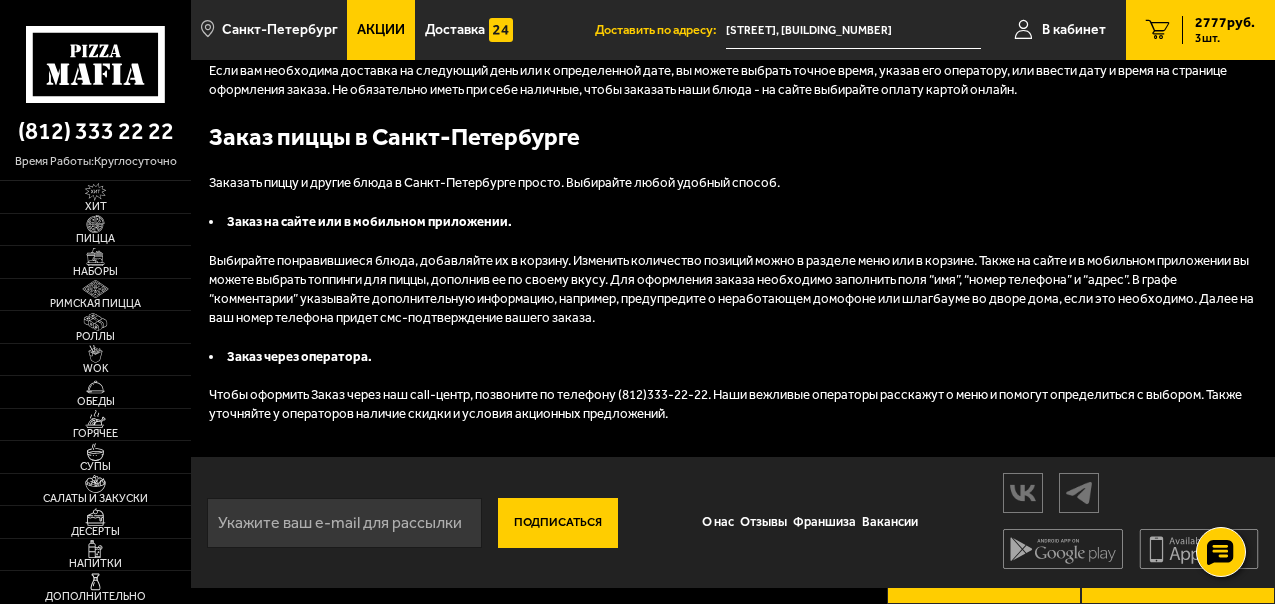 scroll, scrollTop: 0, scrollLeft: 0, axis: both 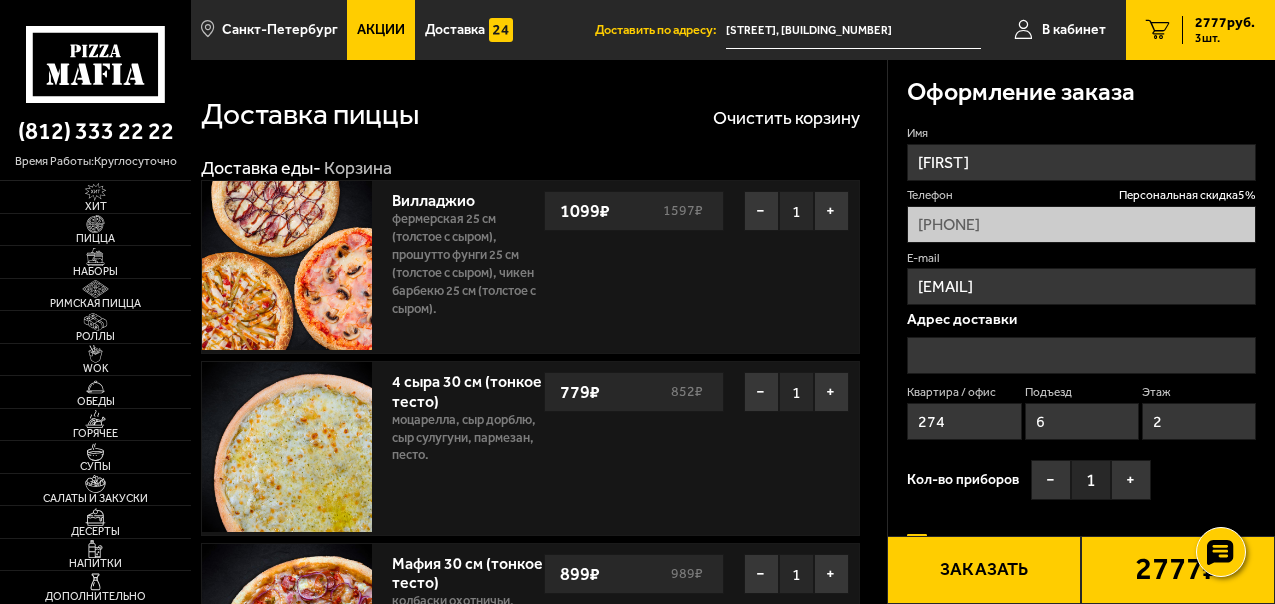 type on "[STREET], [BUILDING_NUMBER]" 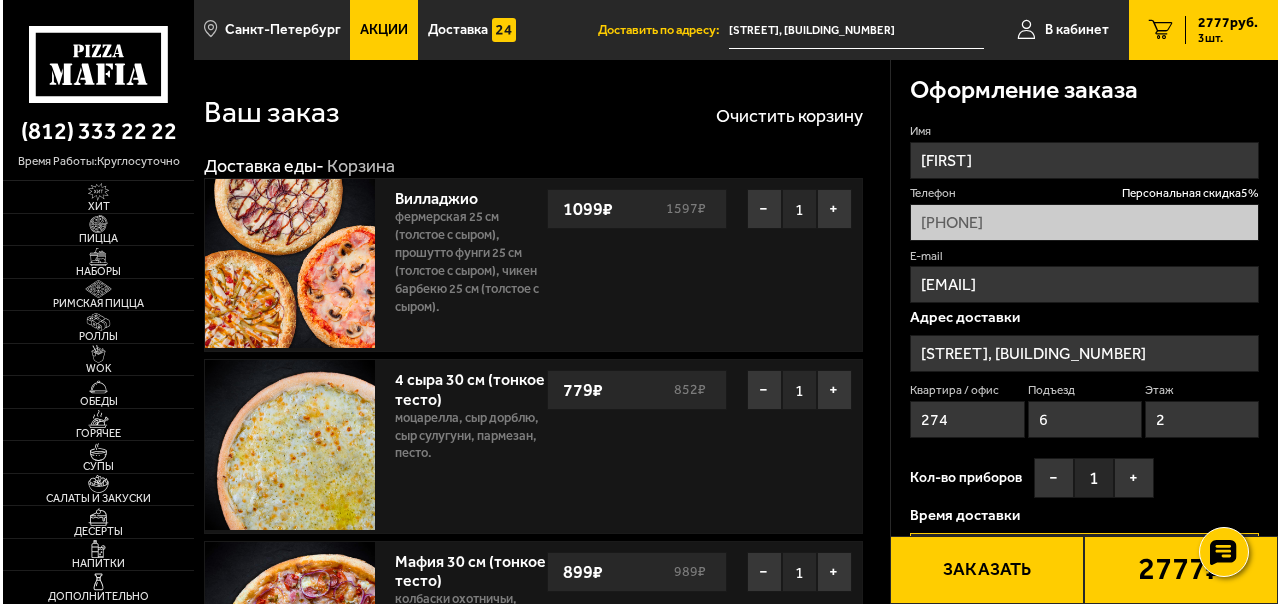 scroll, scrollTop: 0, scrollLeft: 0, axis: both 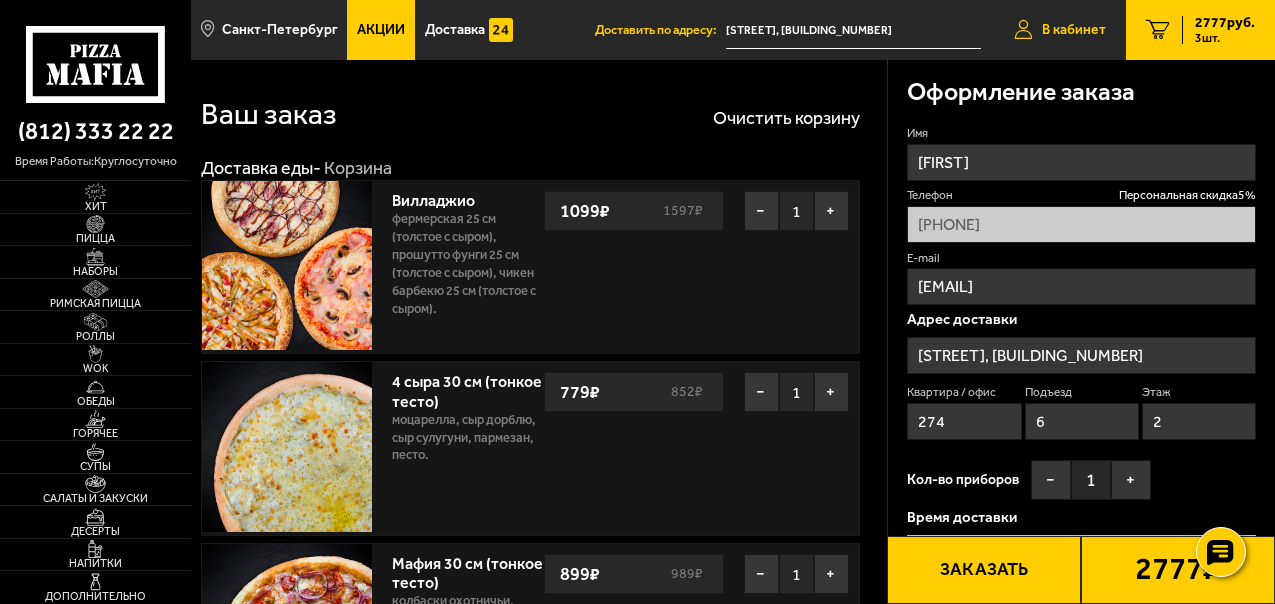 click on "В кабинет" at bounding box center (1074, 30) 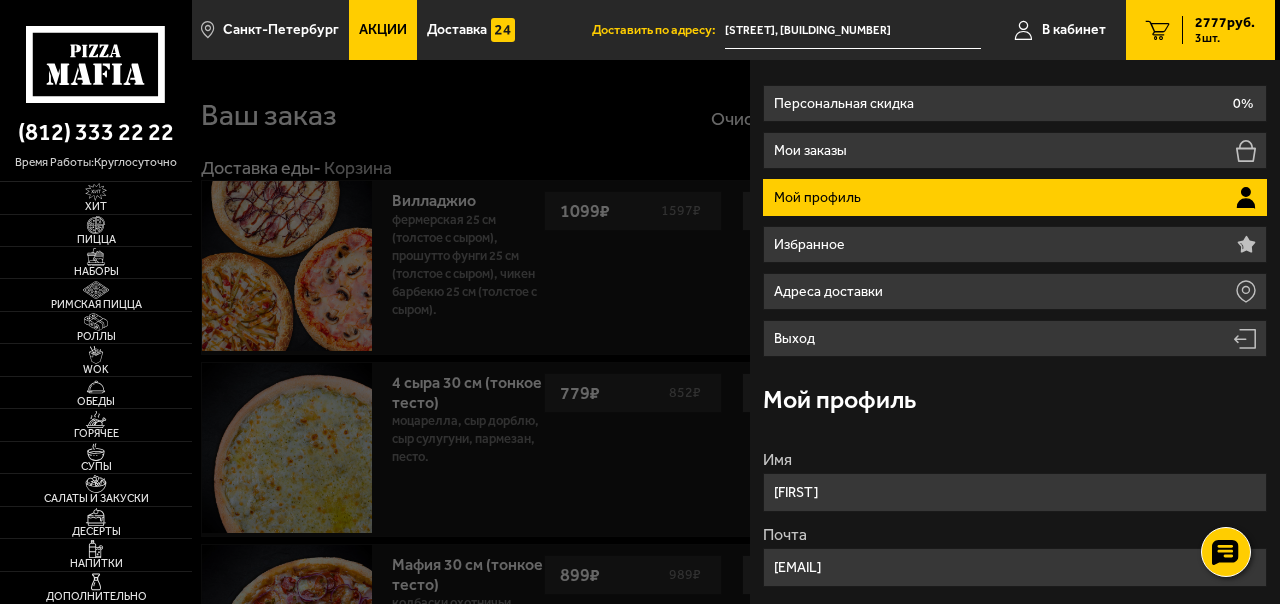 scroll, scrollTop: 0, scrollLeft: 0, axis: both 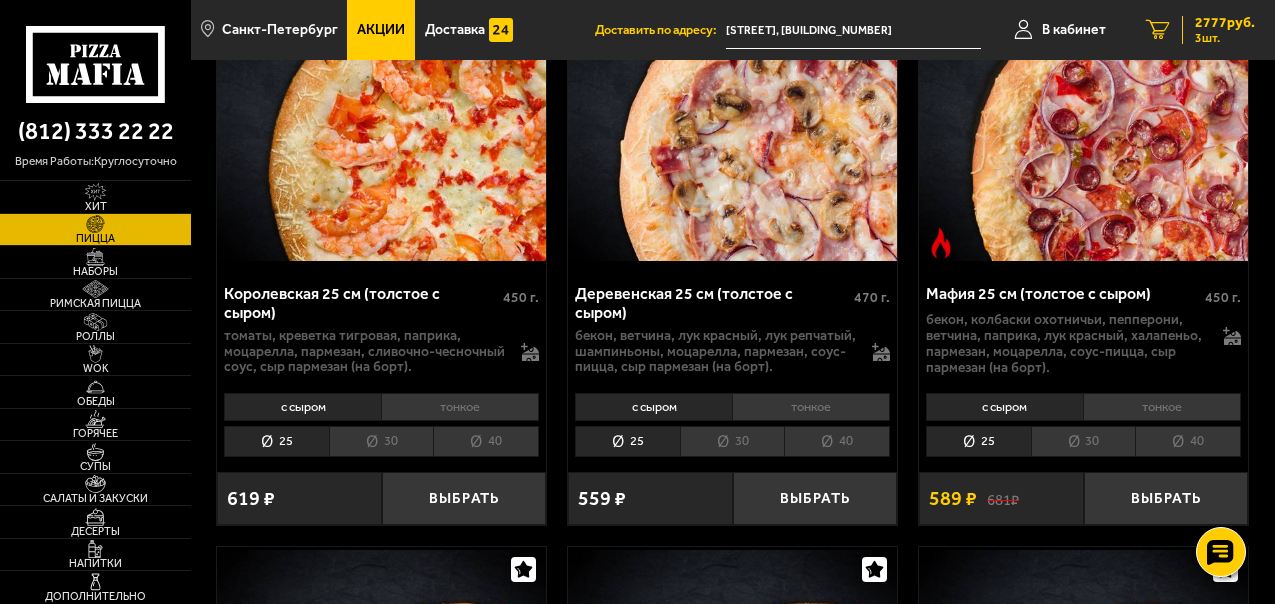 click on "2777  руб." at bounding box center [1225, 23] 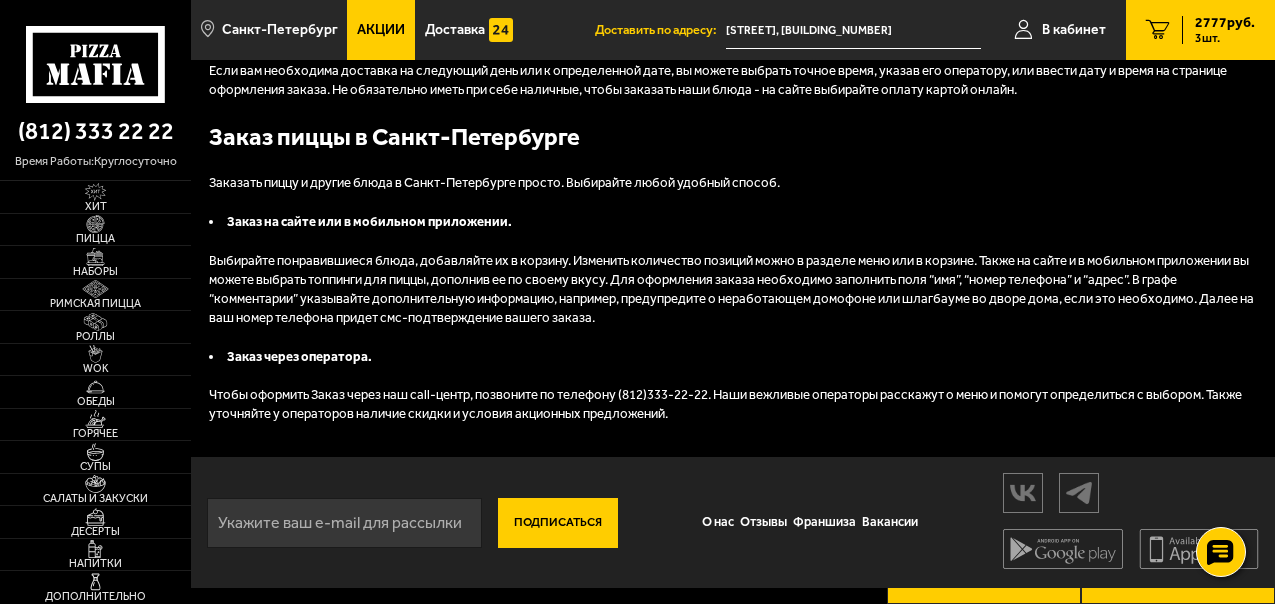 scroll, scrollTop: 0, scrollLeft: 0, axis: both 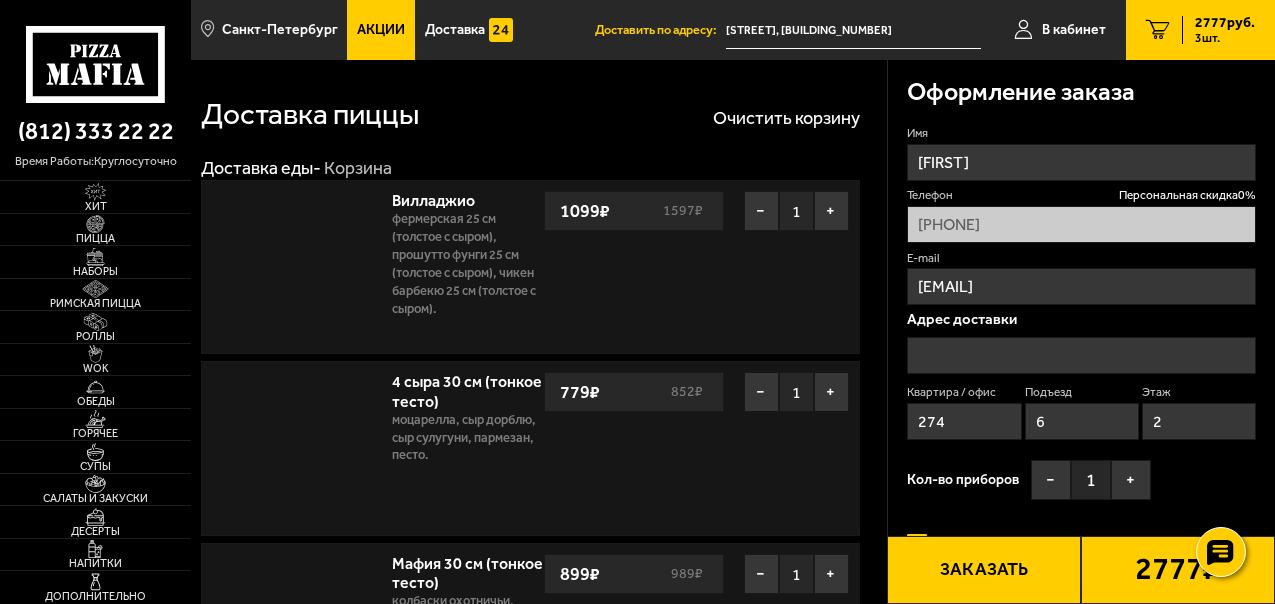 type on "[STREET], [BUILDING_NUMBER]" 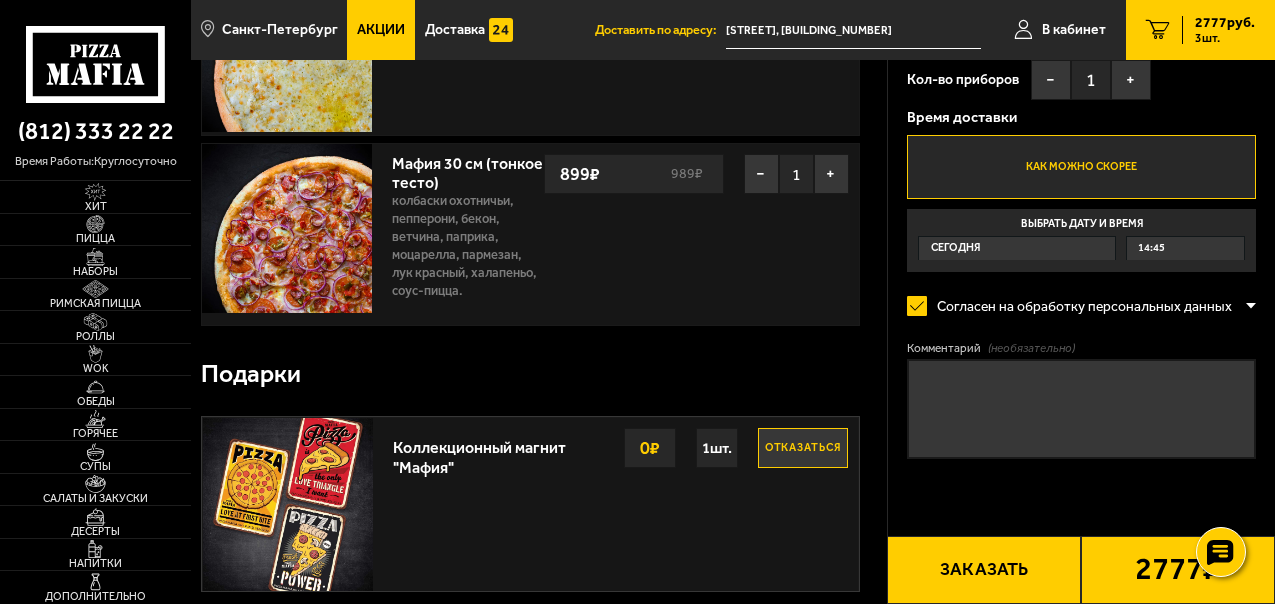 scroll, scrollTop: 533, scrollLeft: 0, axis: vertical 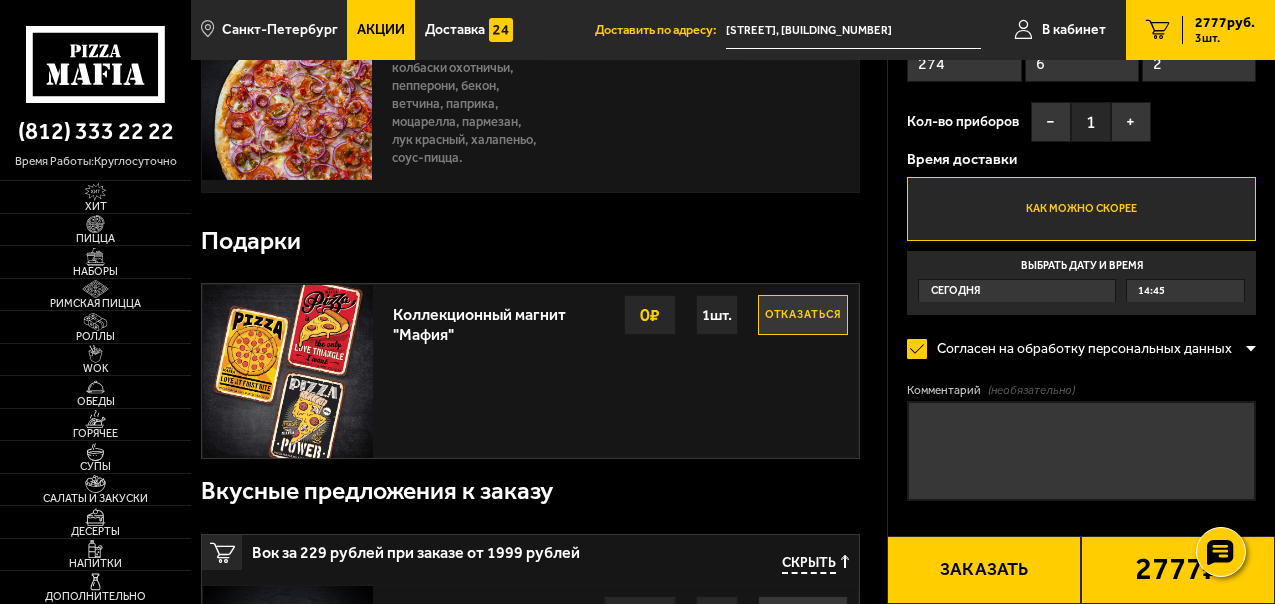 click on "Как можно скорее" at bounding box center (1081, 209) 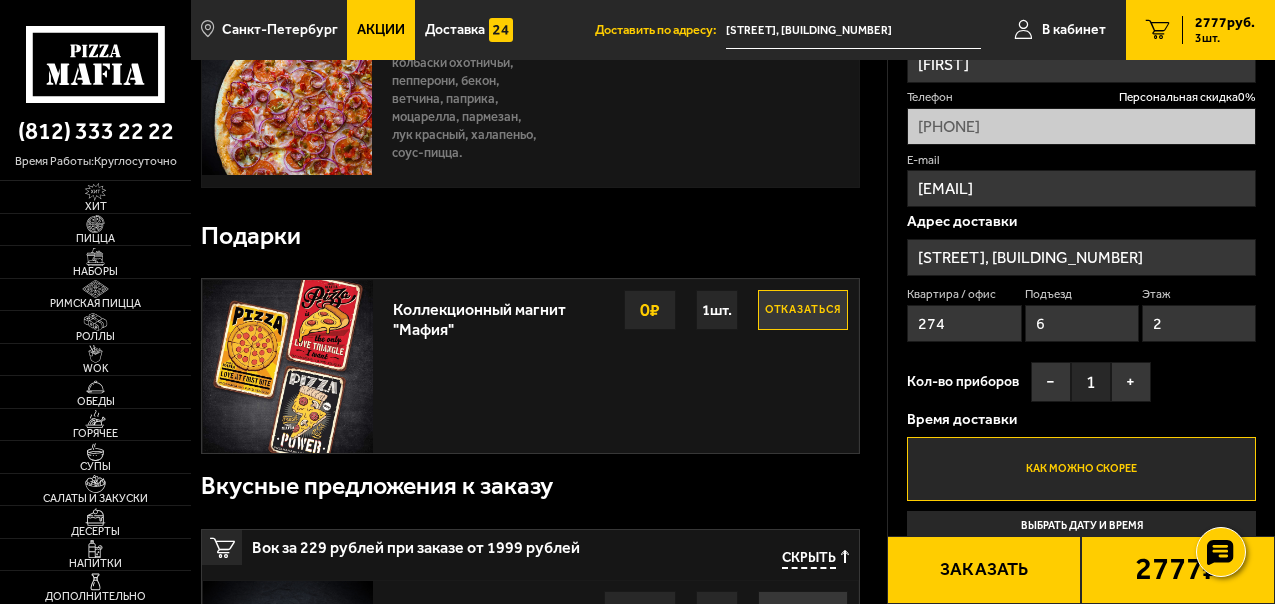 scroll, scrollTop: 533, scrollLeft: 0, axis: vertical 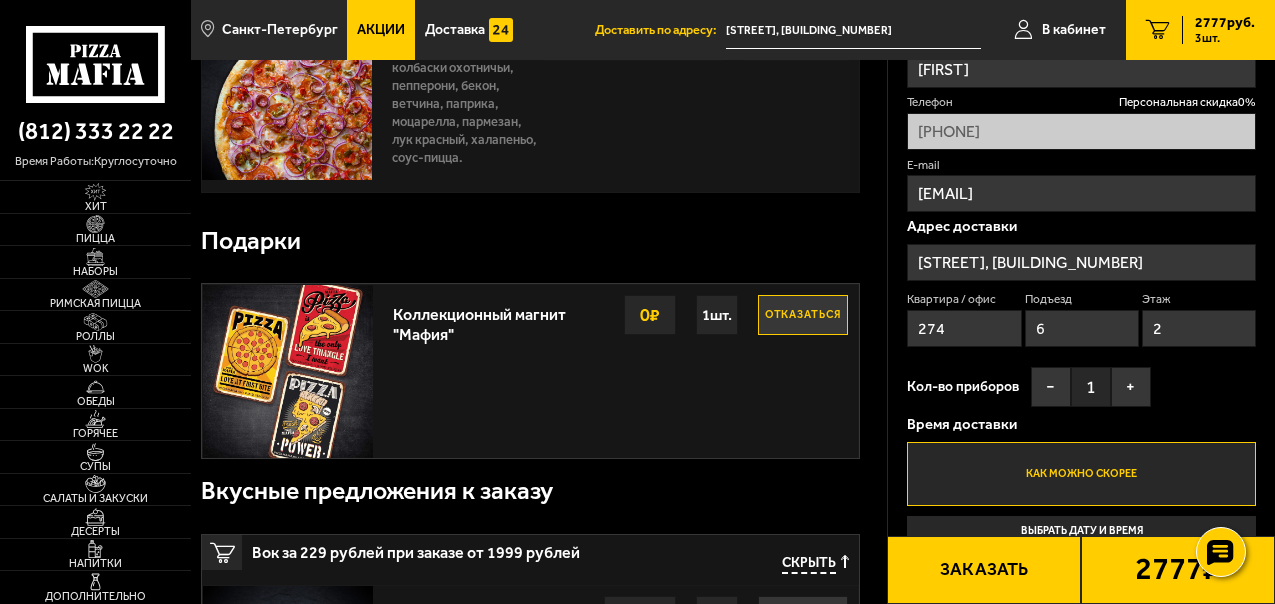 click on "1  шт." at bounding box center [717, 315] 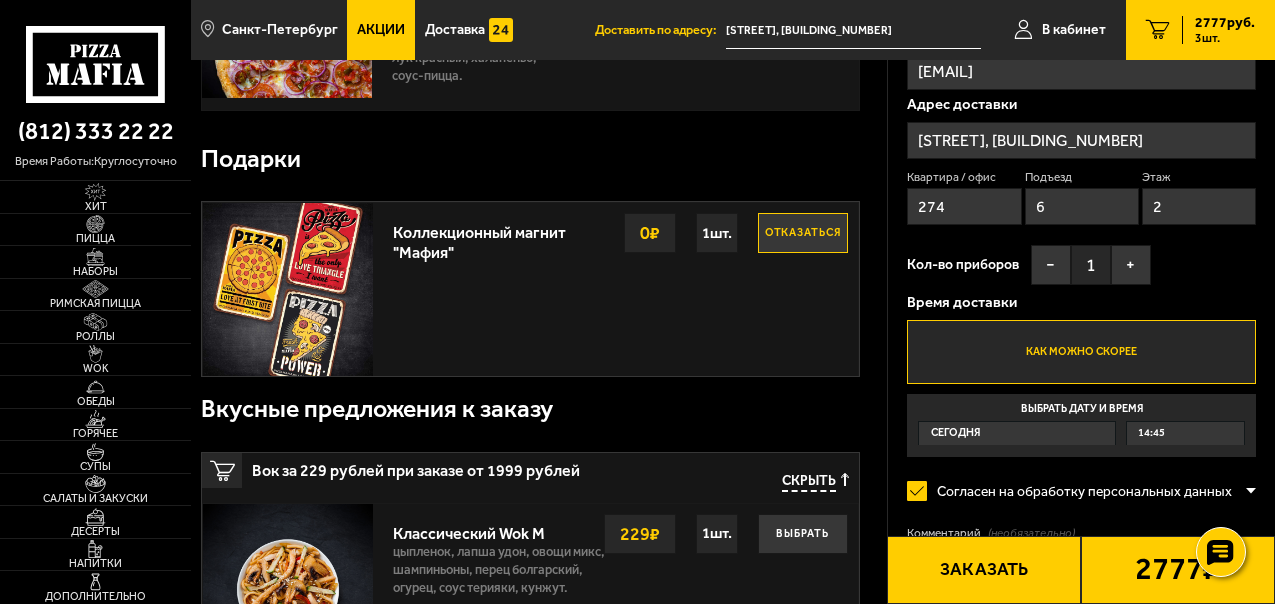 scroll, scrollTop: 666, scrollLeft: 0, axis: vertical 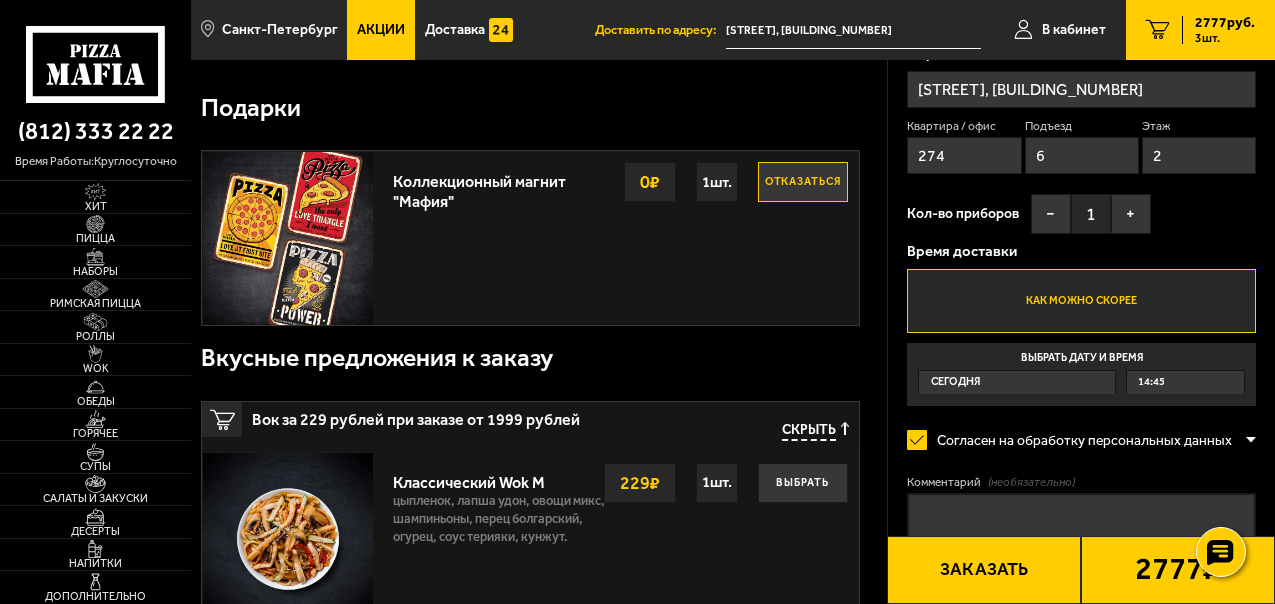 click at bounding box center [287, 238] 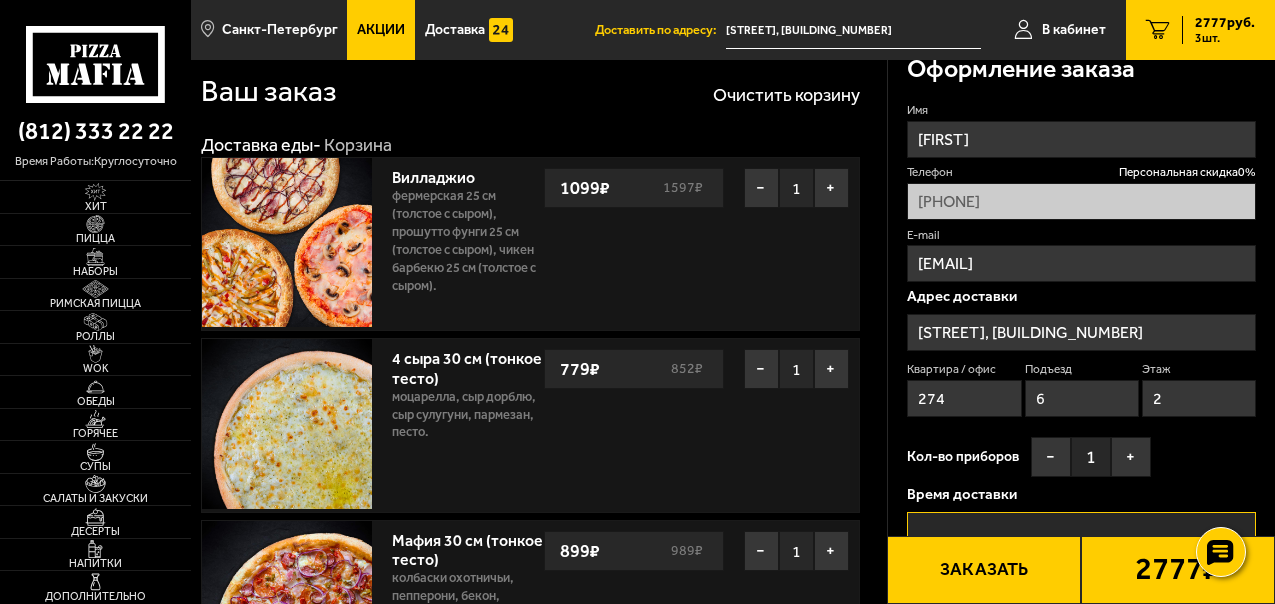 scroll, scrollTop: 0, scrollLeft: 0, axis: both 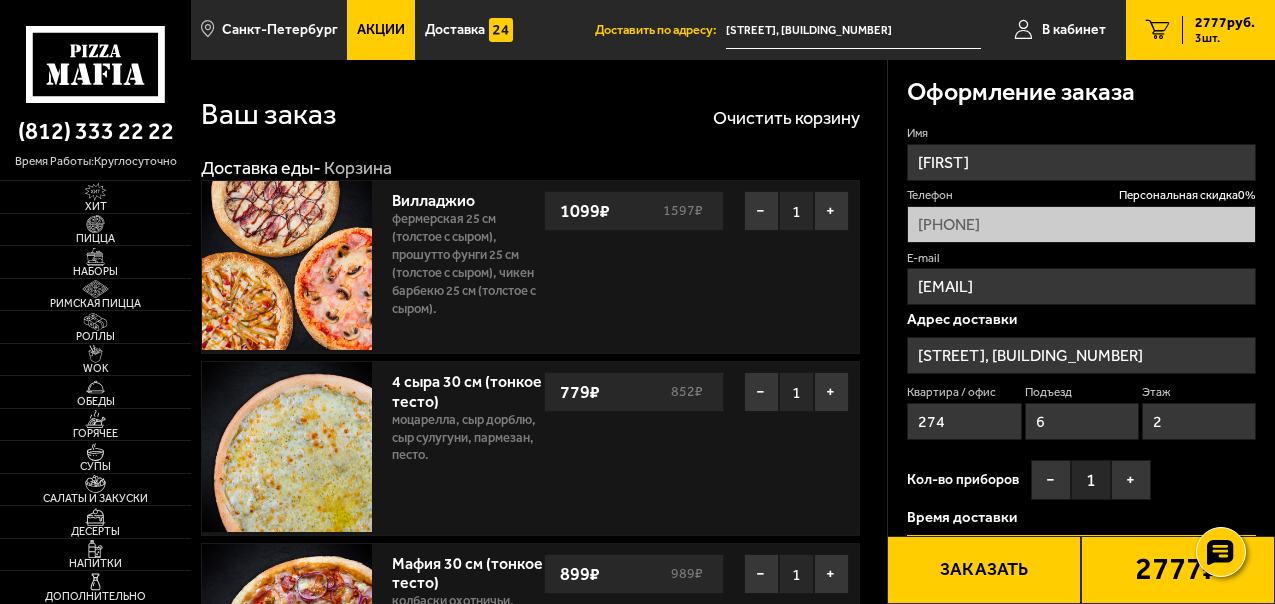 click on "Акции" at bounding box center [381, 30] 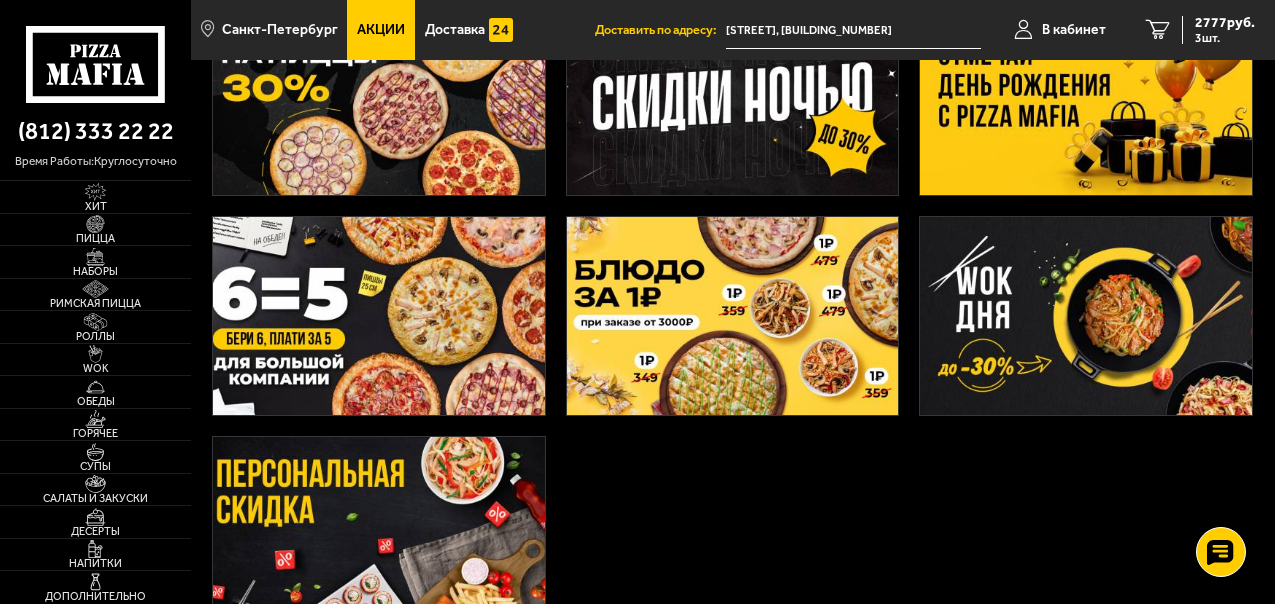 scroll, scrollTop: 533, scrollLeft: 0, axis: vertical 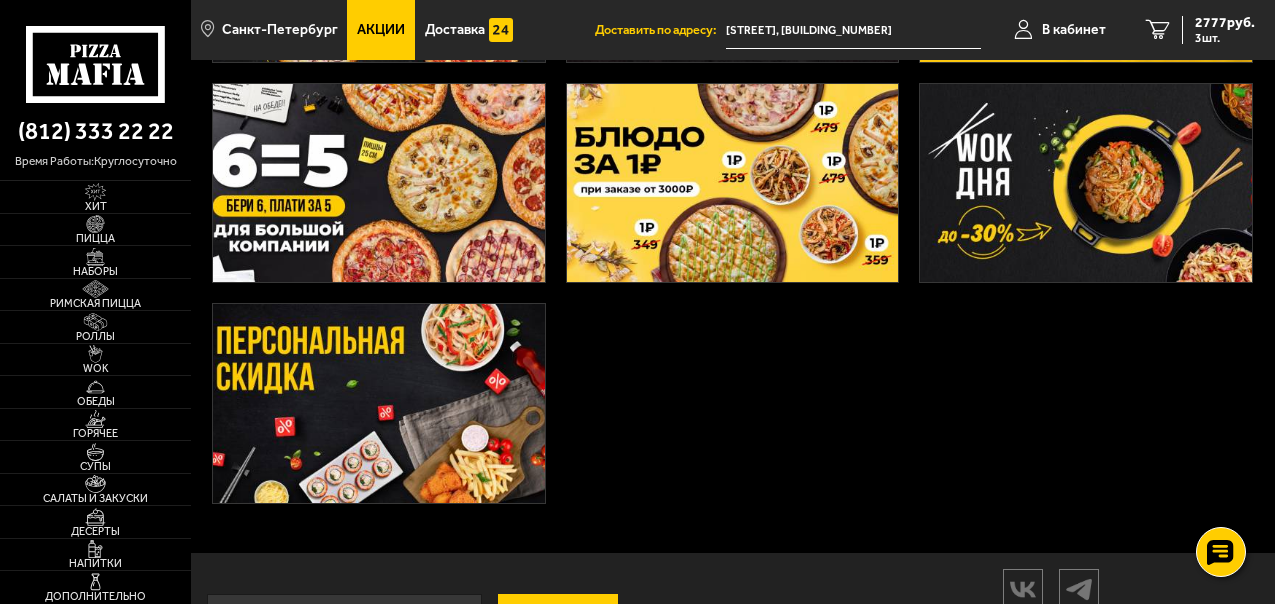 click at bounding box center [379, 403] 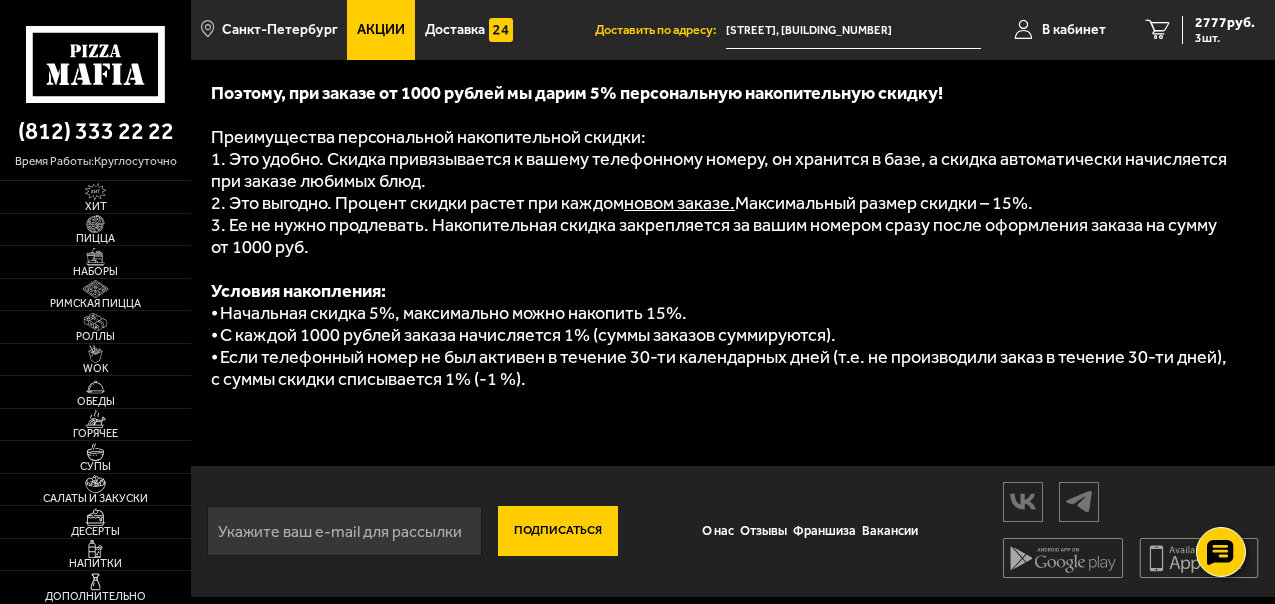 scroll, scrollTop: 460, scrollLeft: 0, axis: vertical 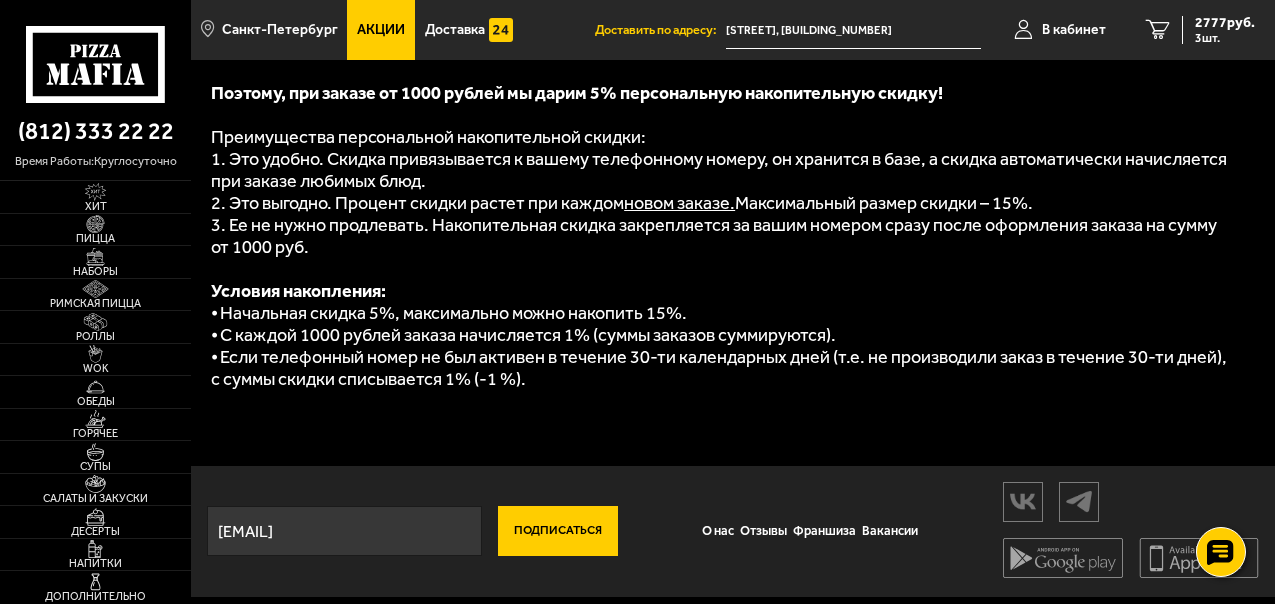 click on "Подписаться" at bounding box center [558, 531] 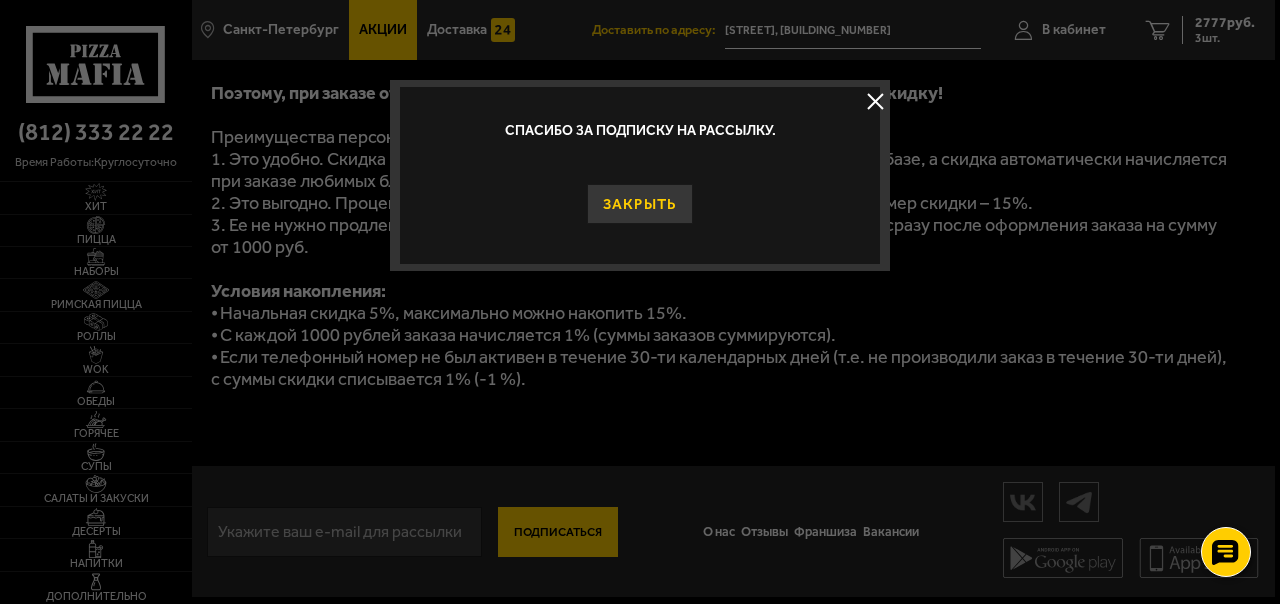 click on "Закрыть" at bounding box center (640, 204) 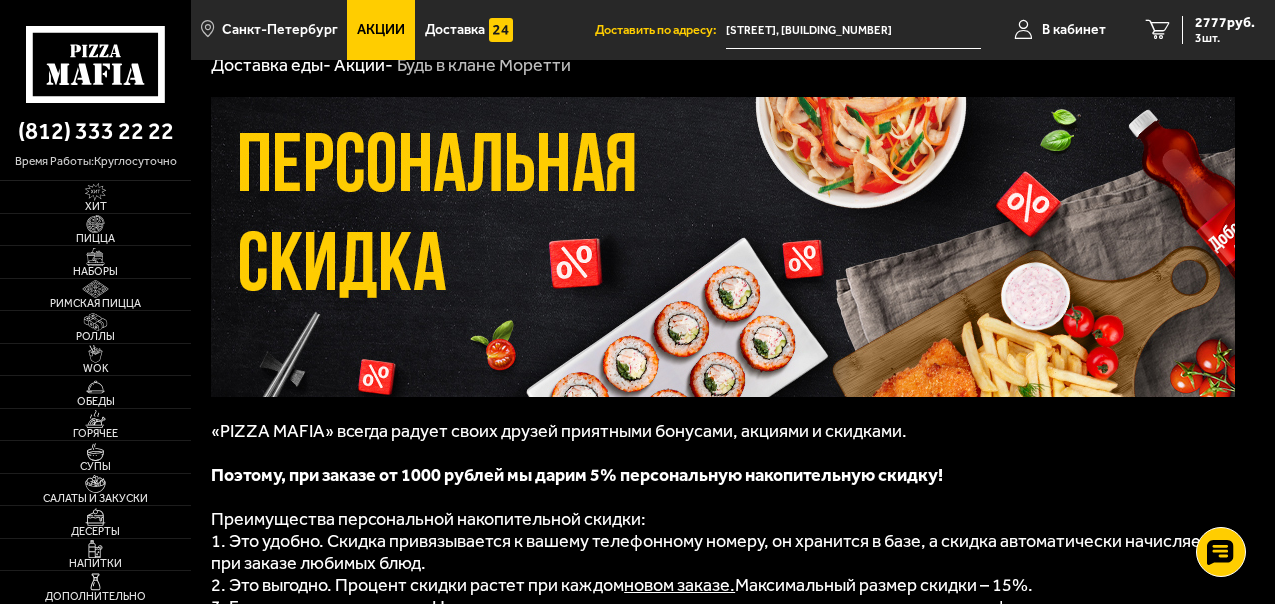 scroll, scrollTop: 0, scrollLeft: 0, axis: both 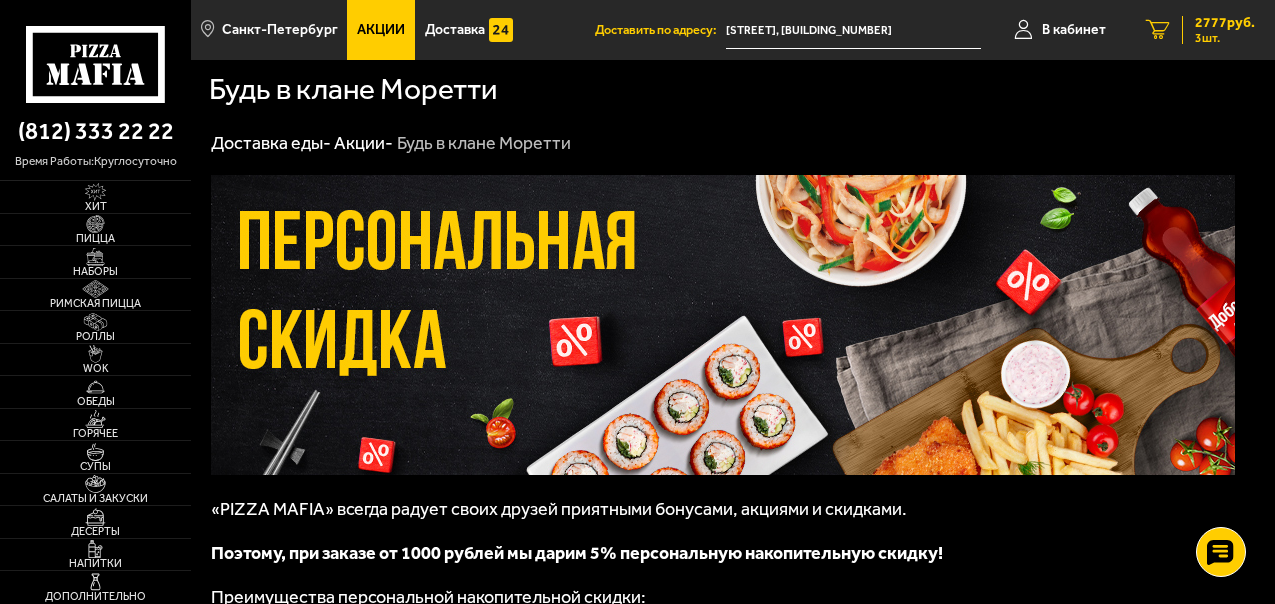 click on "3  шт." at bounding box center [1225, 38] 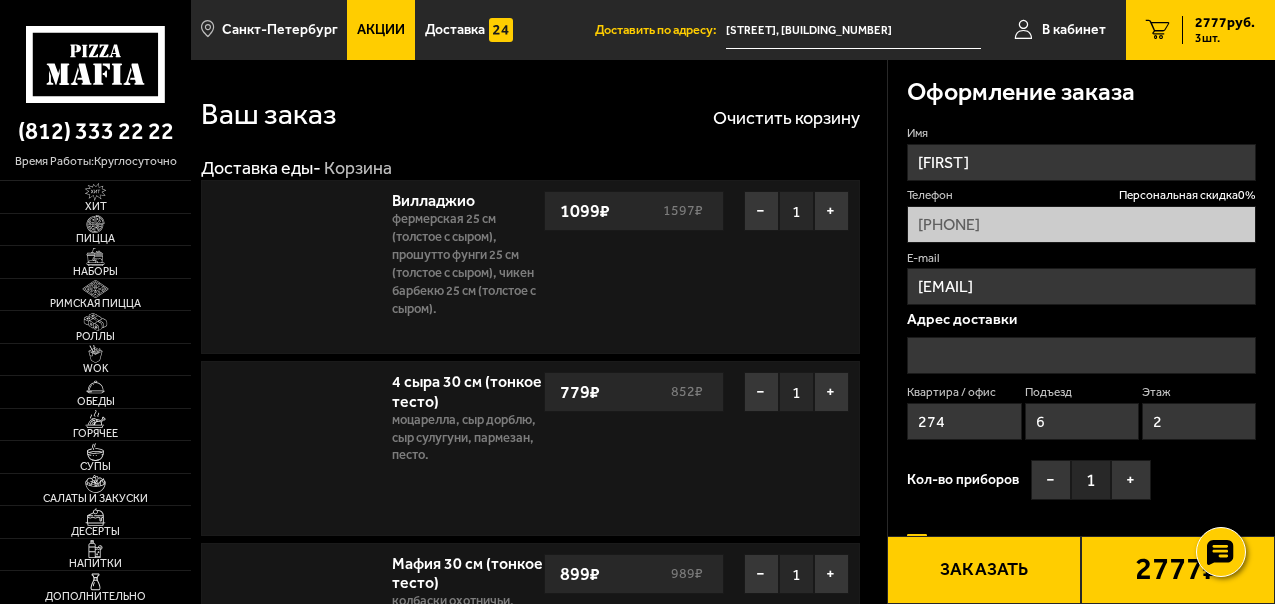 type on "[STREET], [BUILDING_NUMBER]" 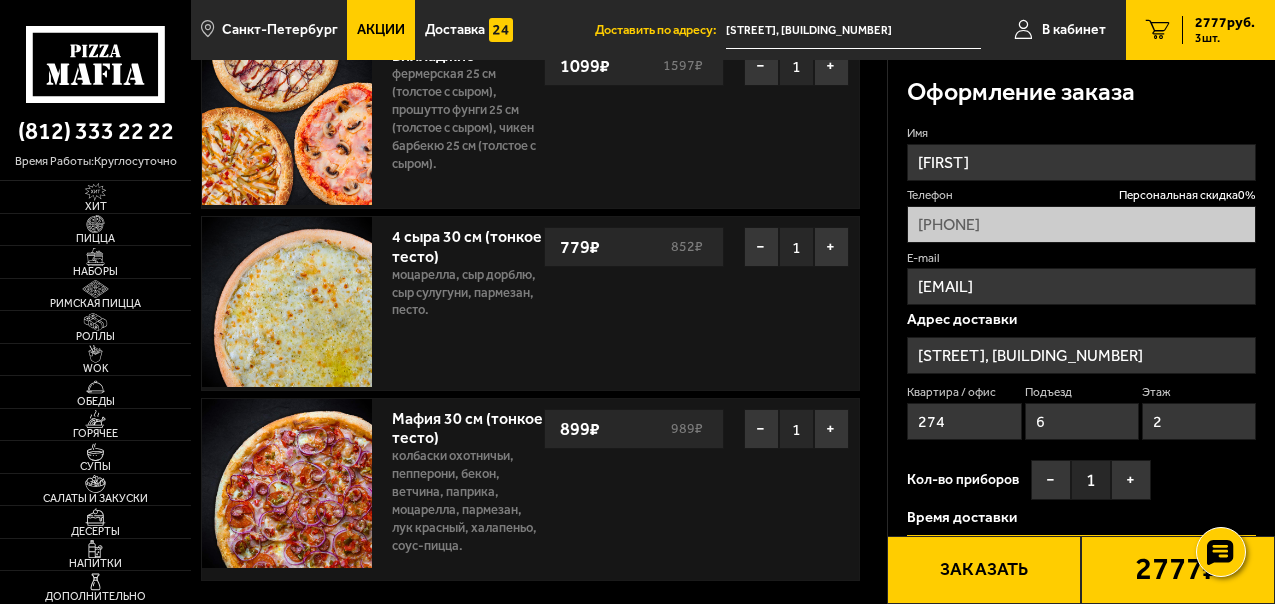 scroll, scrollTop: 0, scrollLeft: 0, axis: both 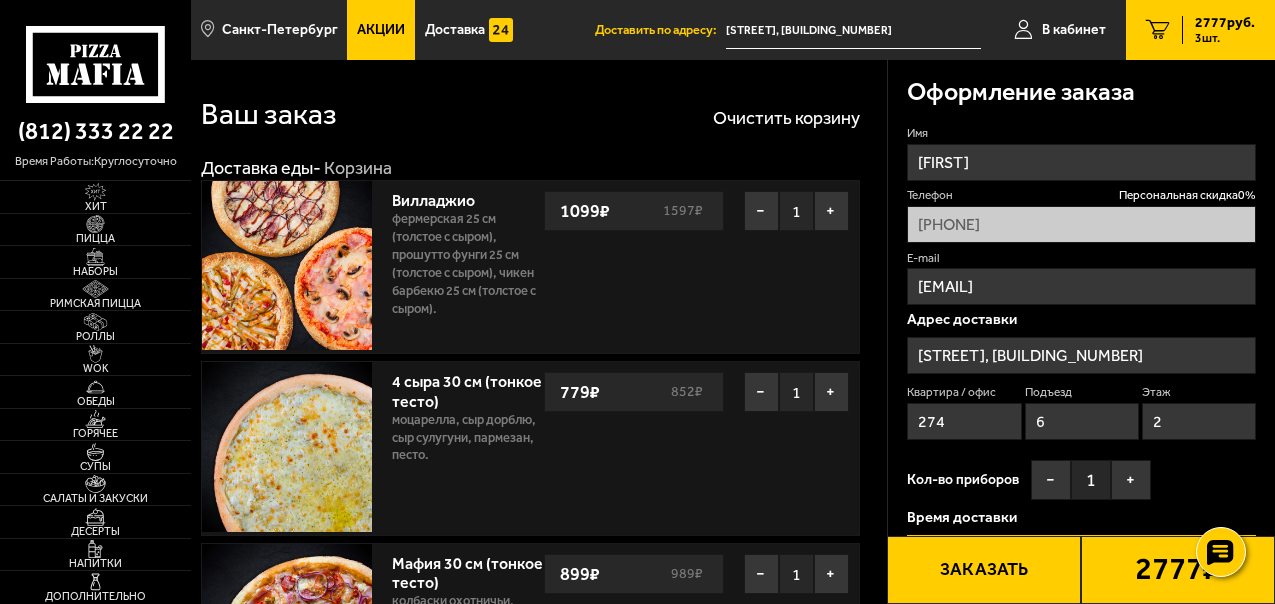 click on "Заказать" at bounding box center (984, 570) 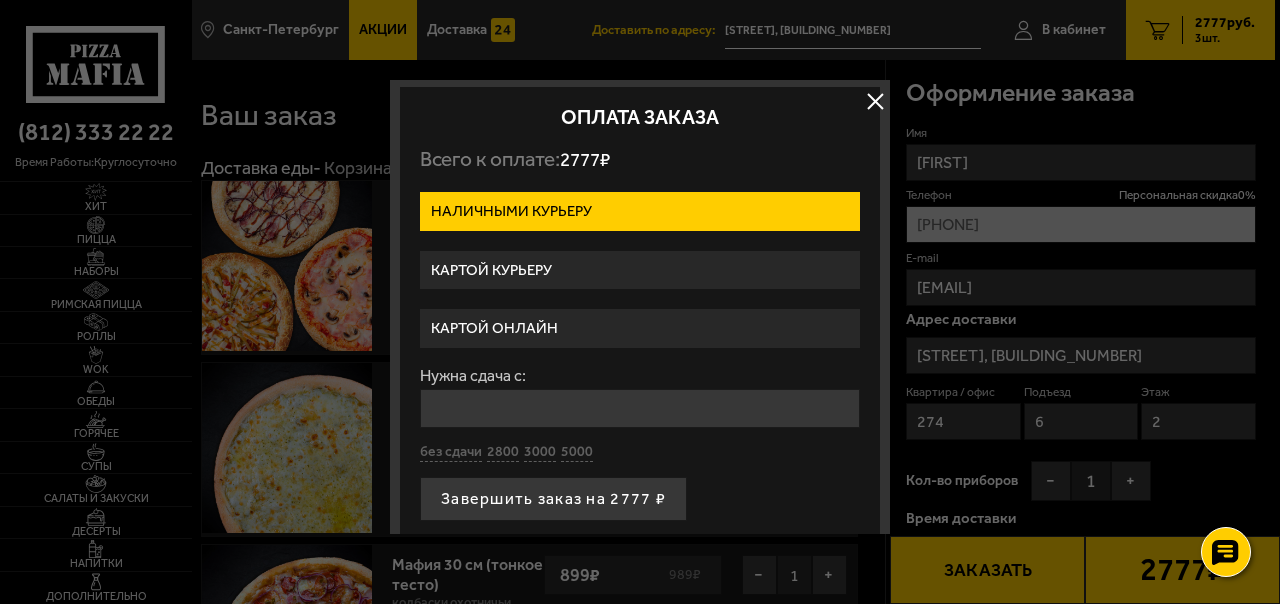 click on "Картой курьеру" at bounding box center [640, 270] 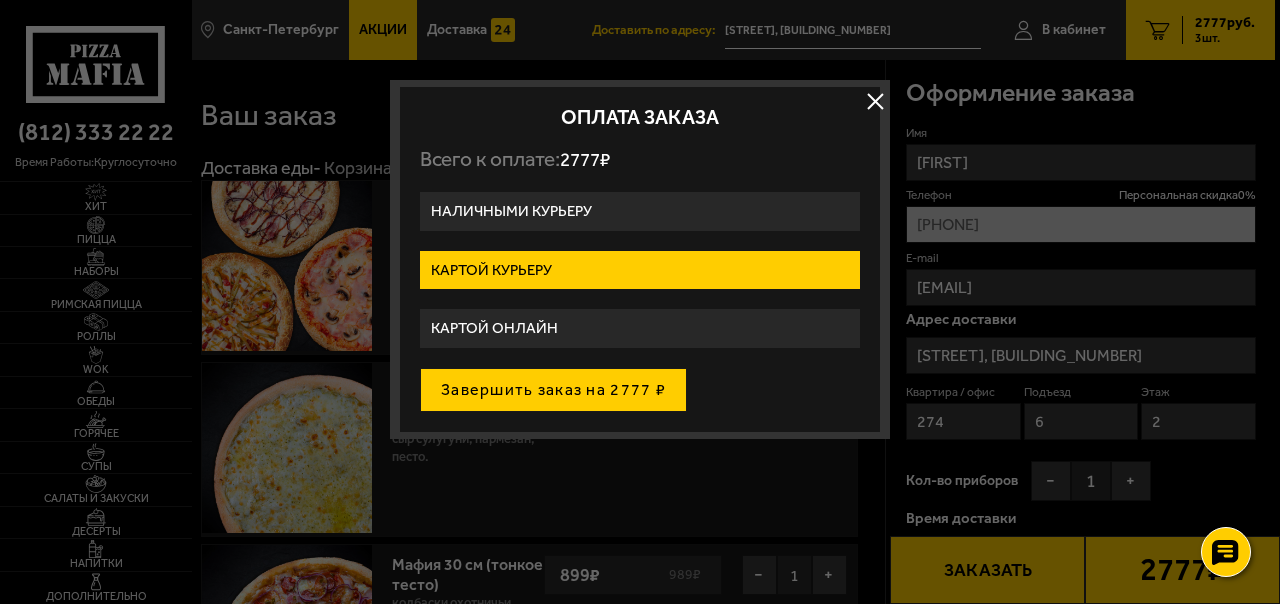 click on "Завершить заказ на 2777 ₽" at bounding box center [553, 390] 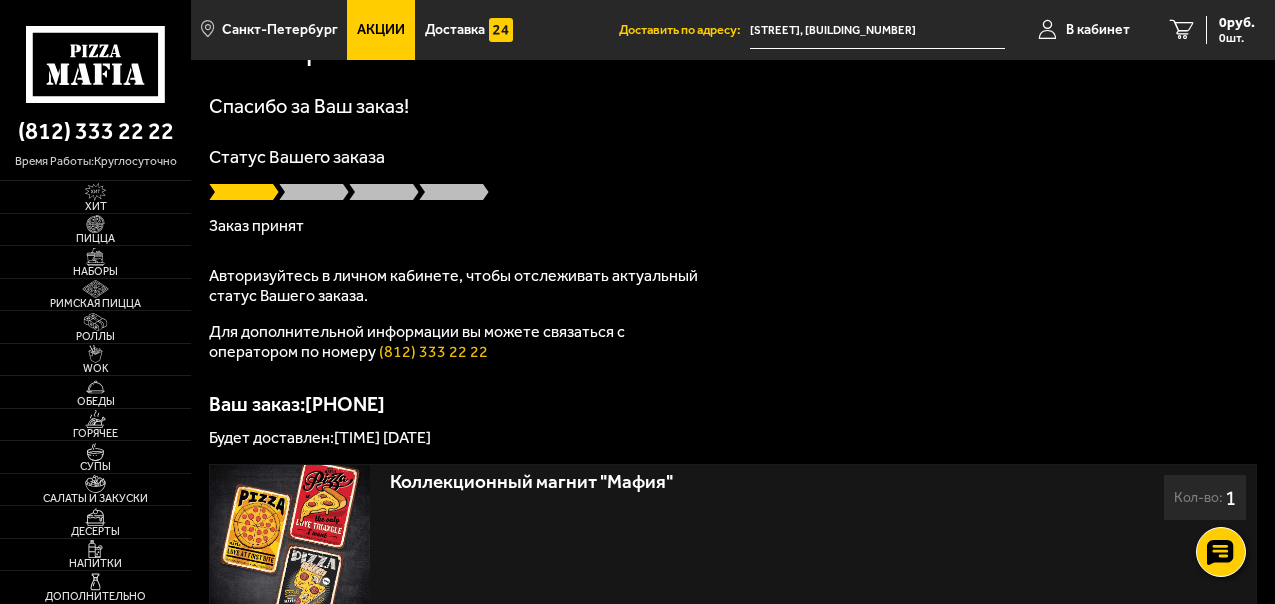 scroll, scrollTop: 0, scrollLeft: 0, axis: both 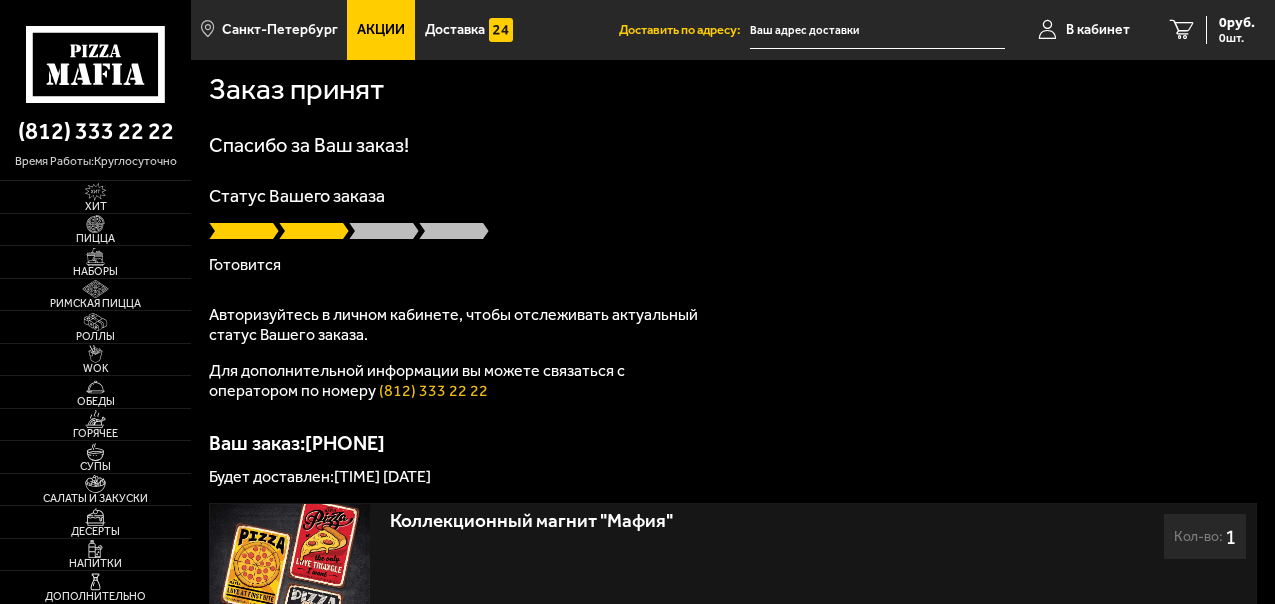 type on "[STREET], [BUILDING]" 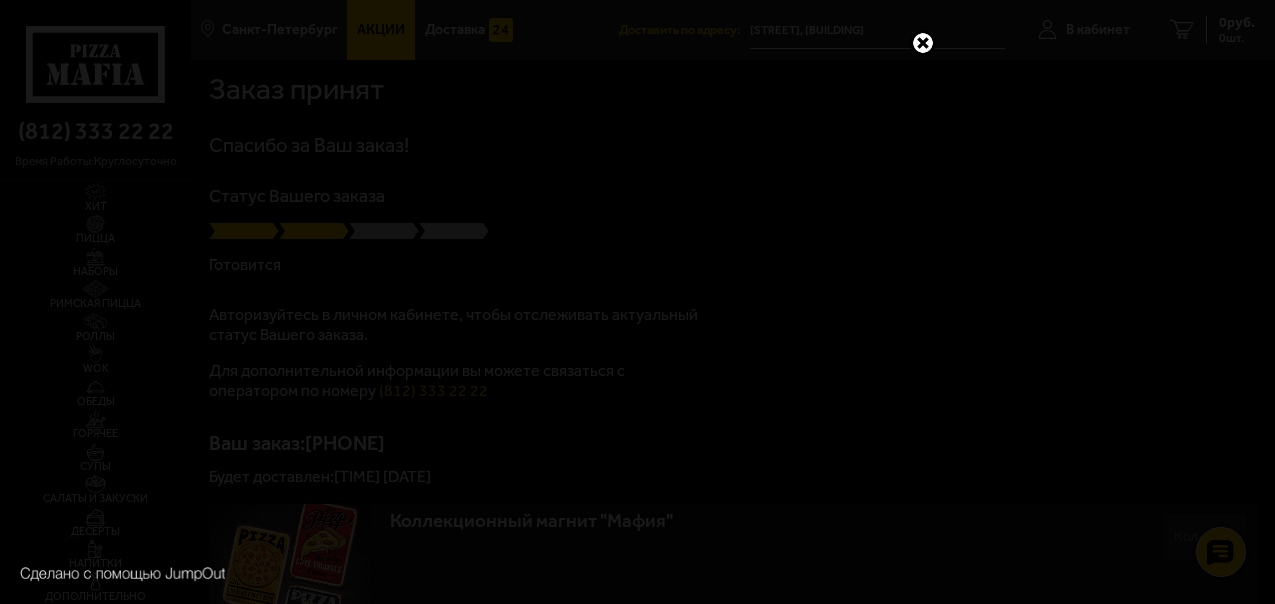 click at bounding box center [923, 43] 